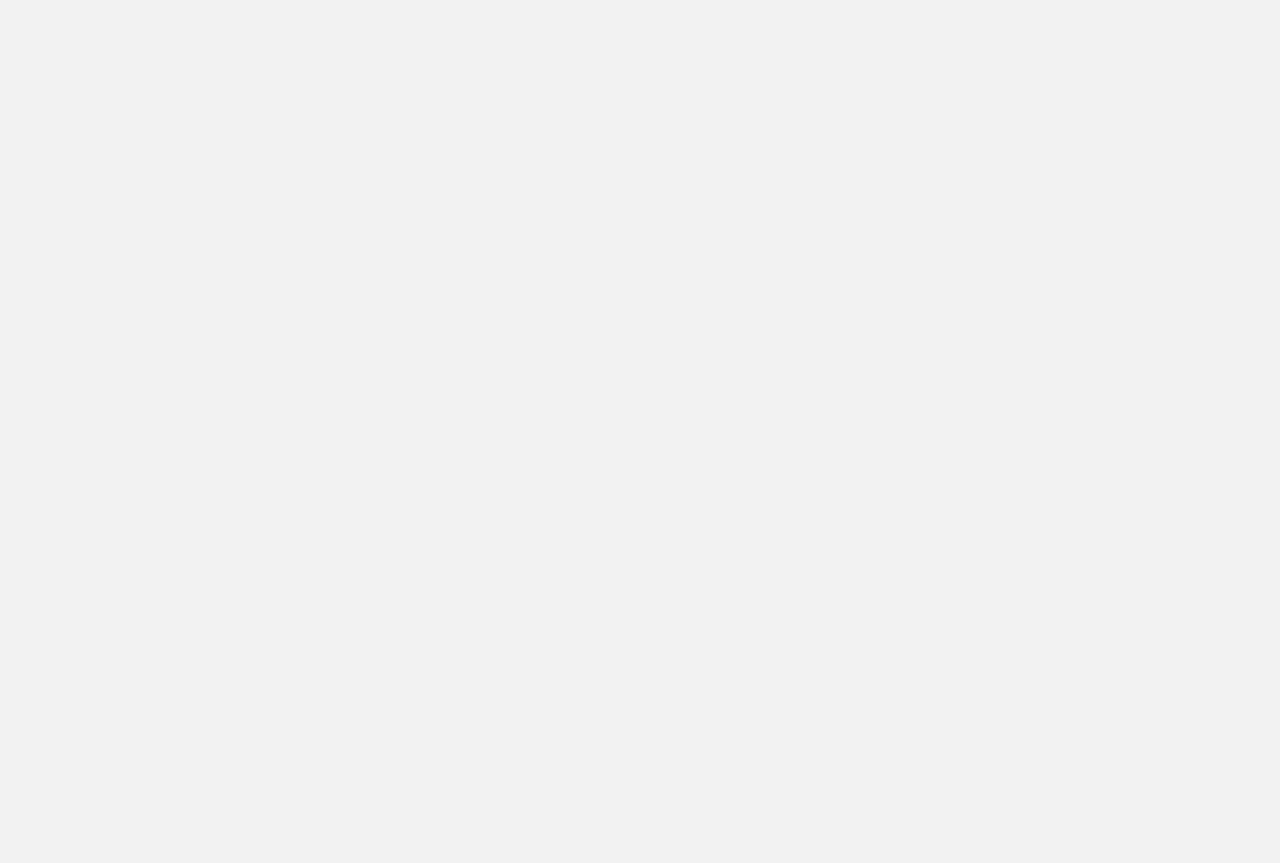 scroll, scrollTop: 0, scrollLeft: 0, axis: both 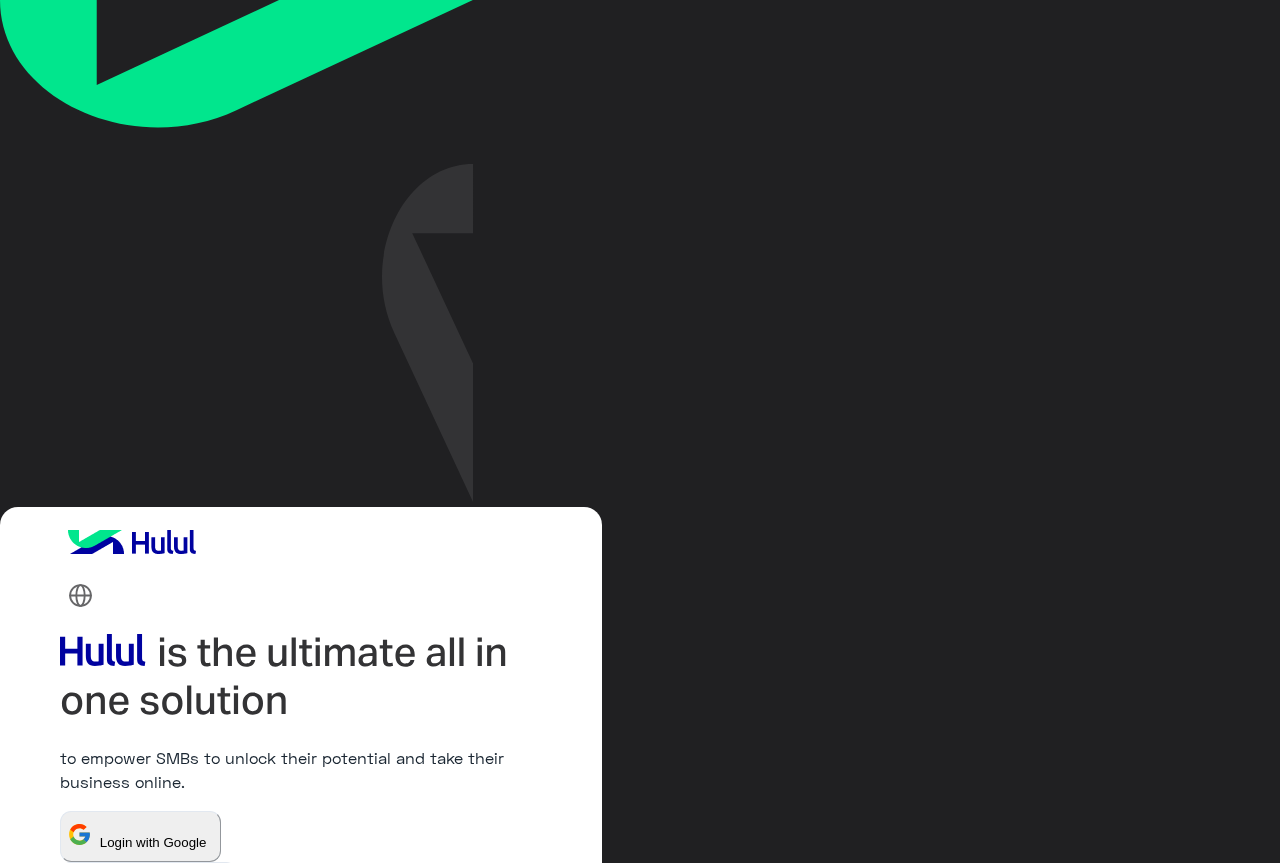 click at bounding box center (174, 1013) 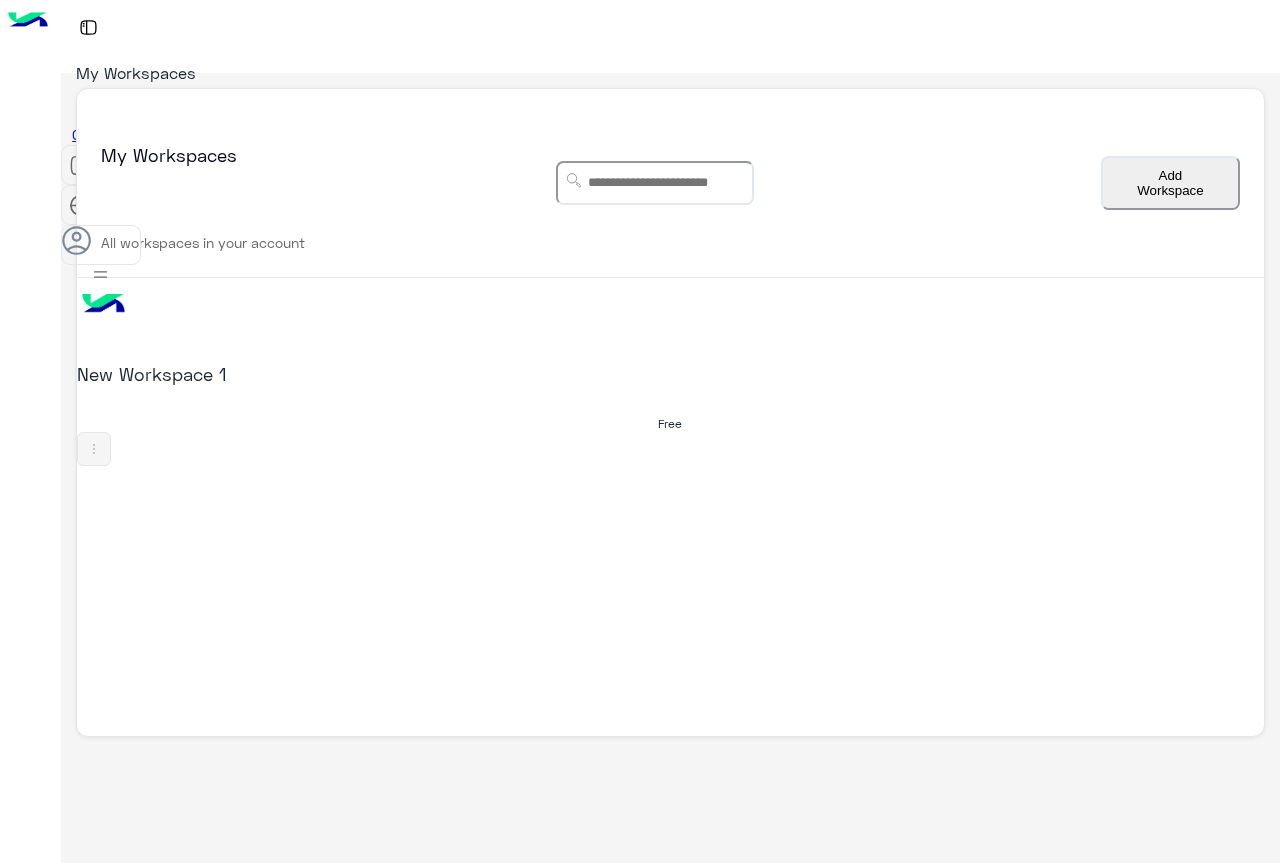 click on "New Workspace 1" at bounding box center (290, 374) 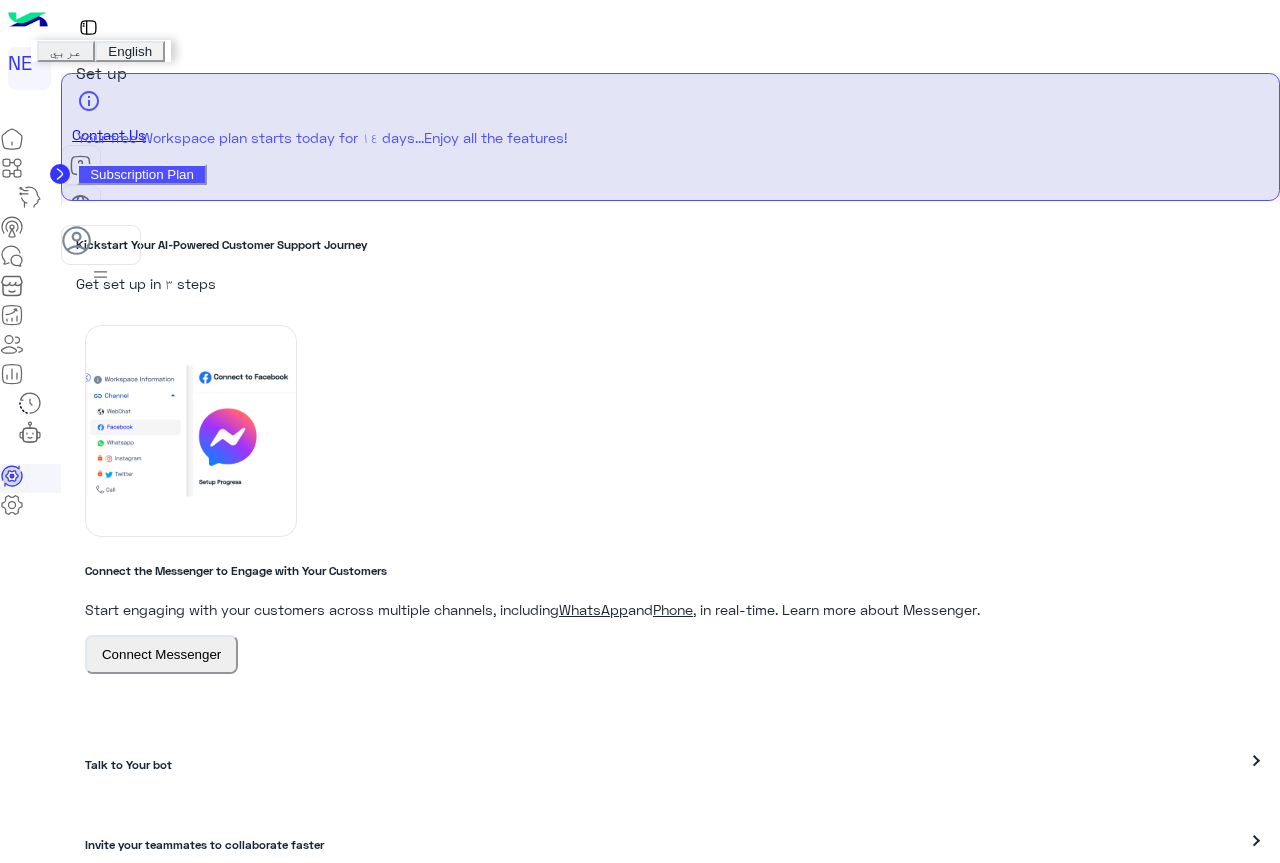 click at bounding box center [80, 205] 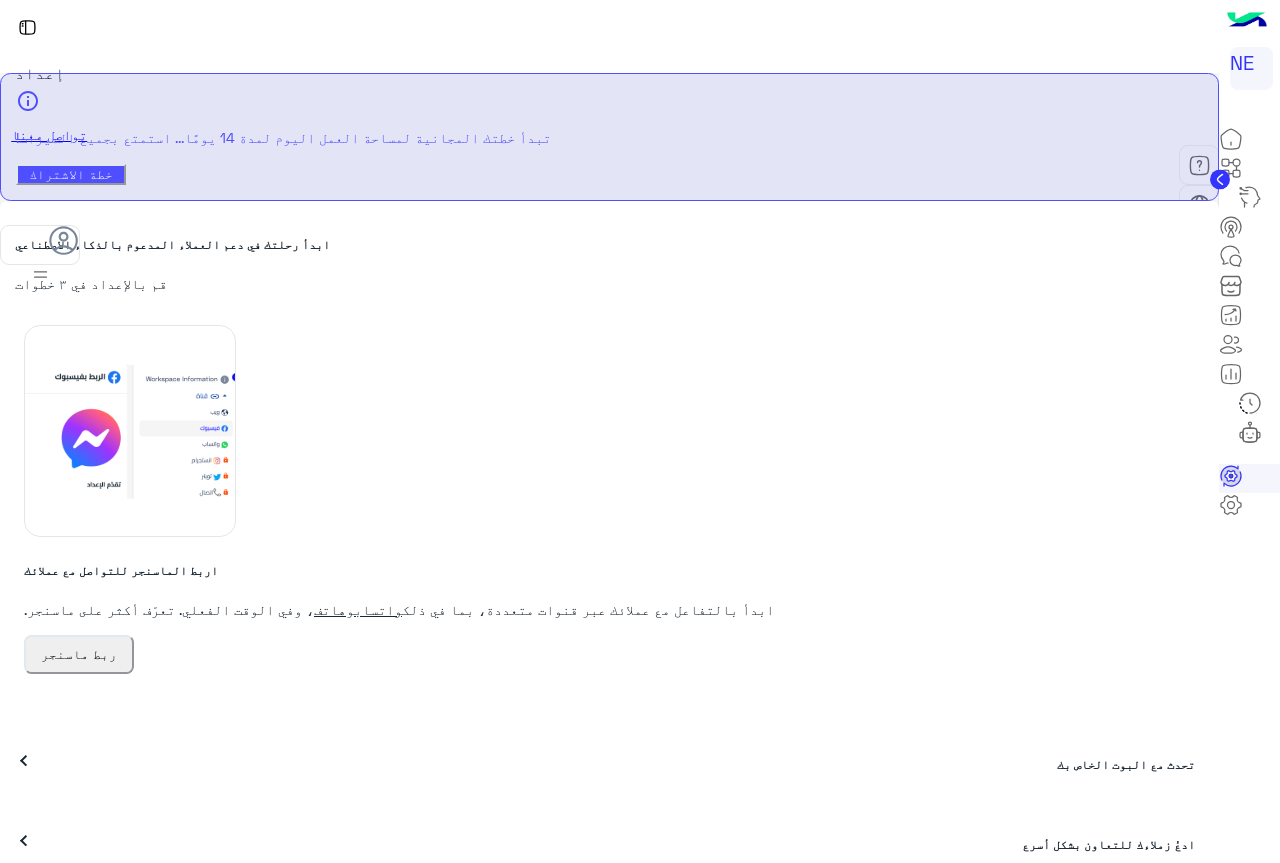 click at bounding box center (1231, 290) 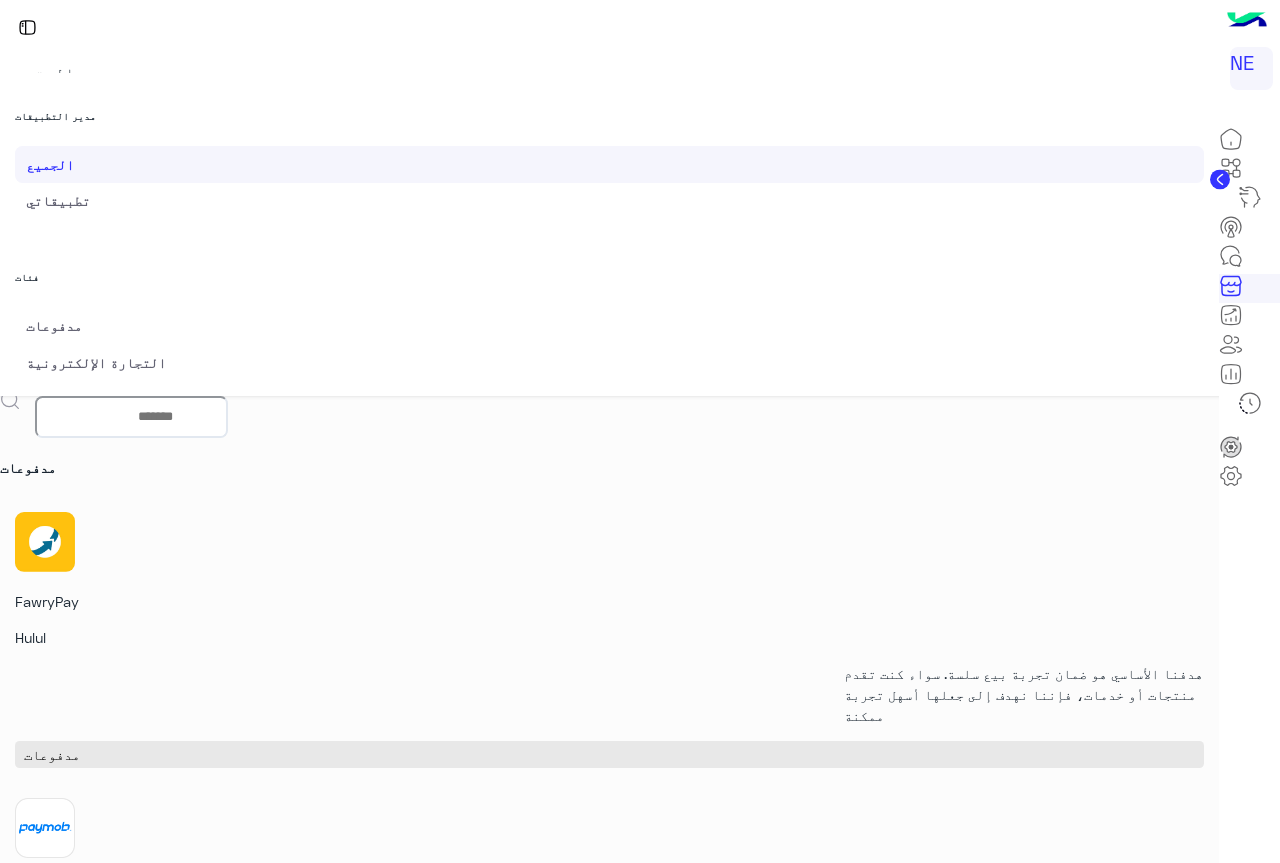 click on "اخطُ إلى مستقبل التجزئة مع زِد! وسّع نشاطك التجاري اليوم - جرّب تجزئة العصر الحديث مع زِد مجاناً دون أي قيود" at bounding box center (1024, 1627) 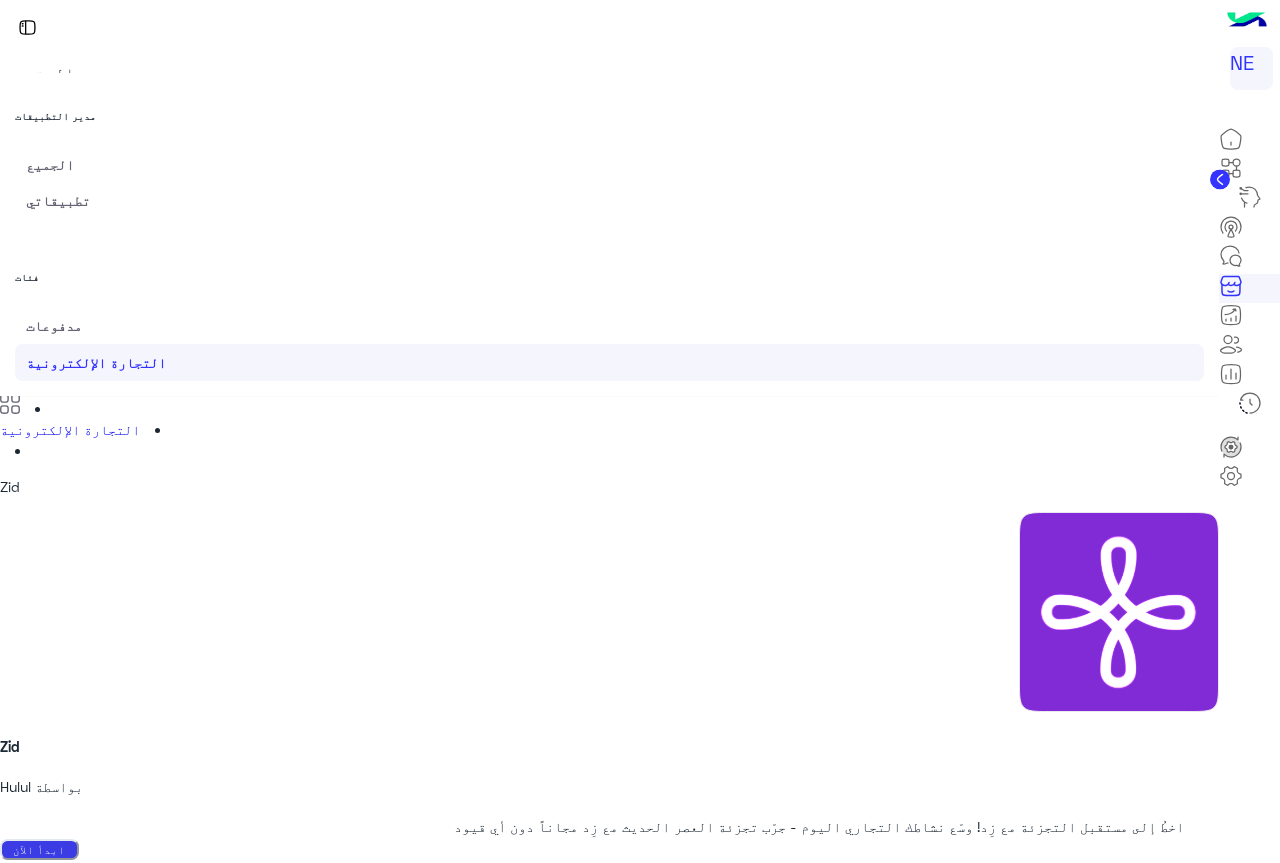 scroll, scrollTop: 0, scrollLeft: 0, axis: both 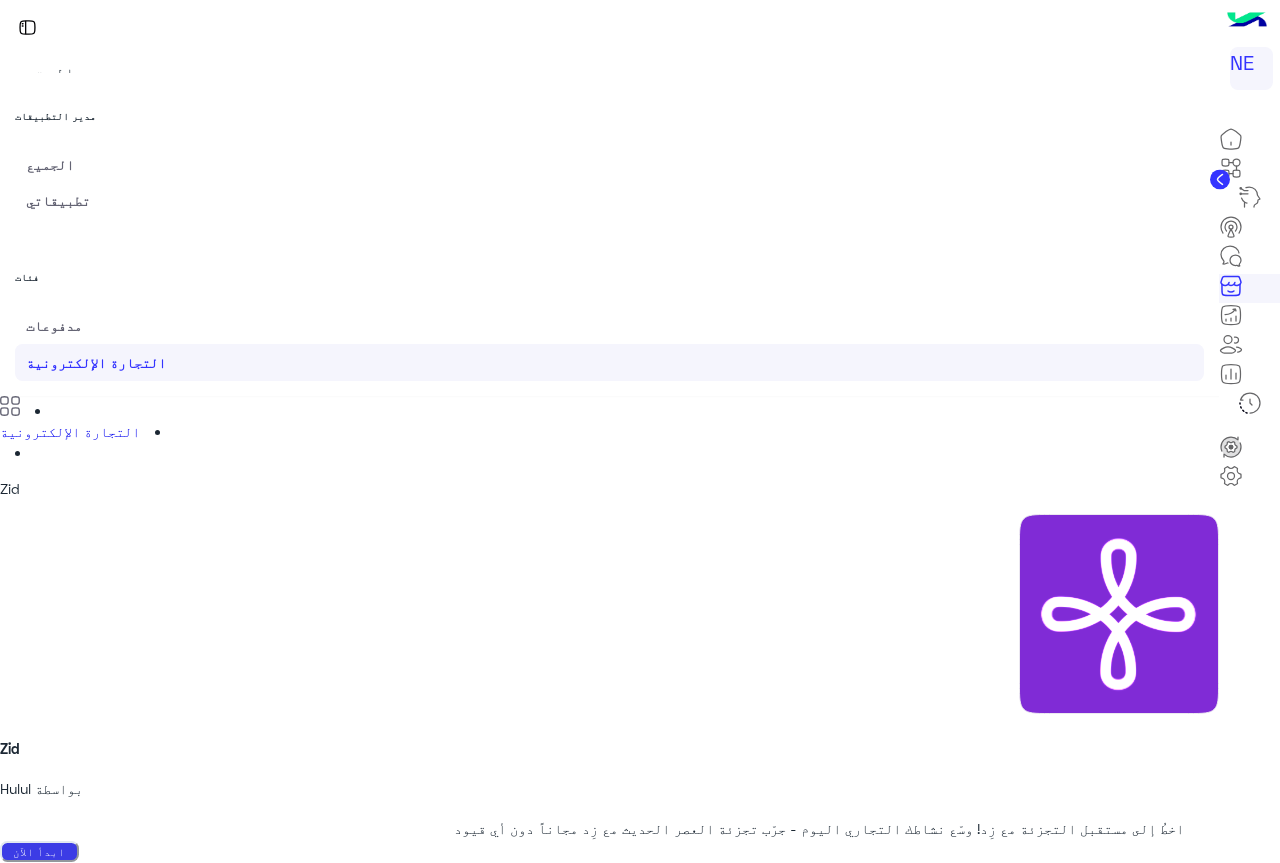 click on "ابدأ الآن" at bounding box center [39, 852] 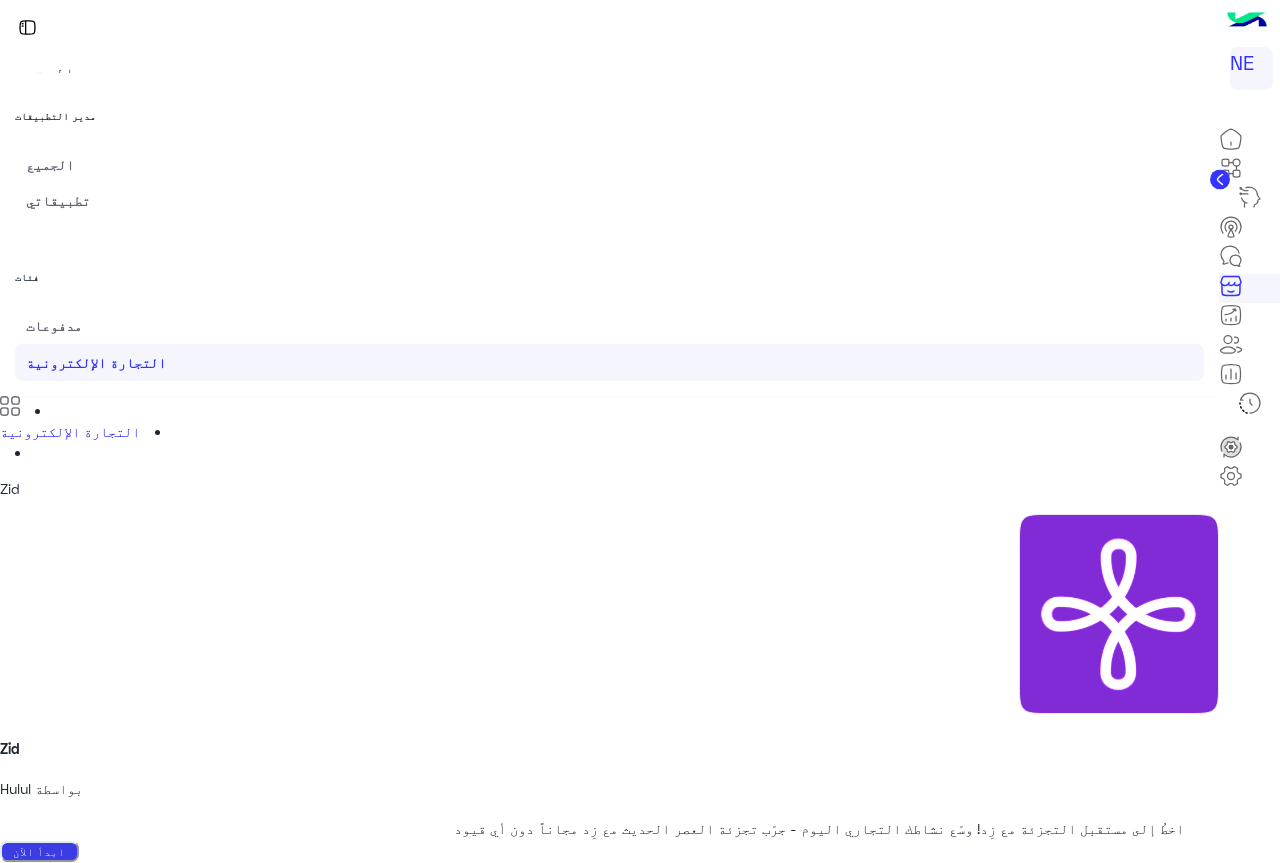 click at bounding box center [1231, 168] 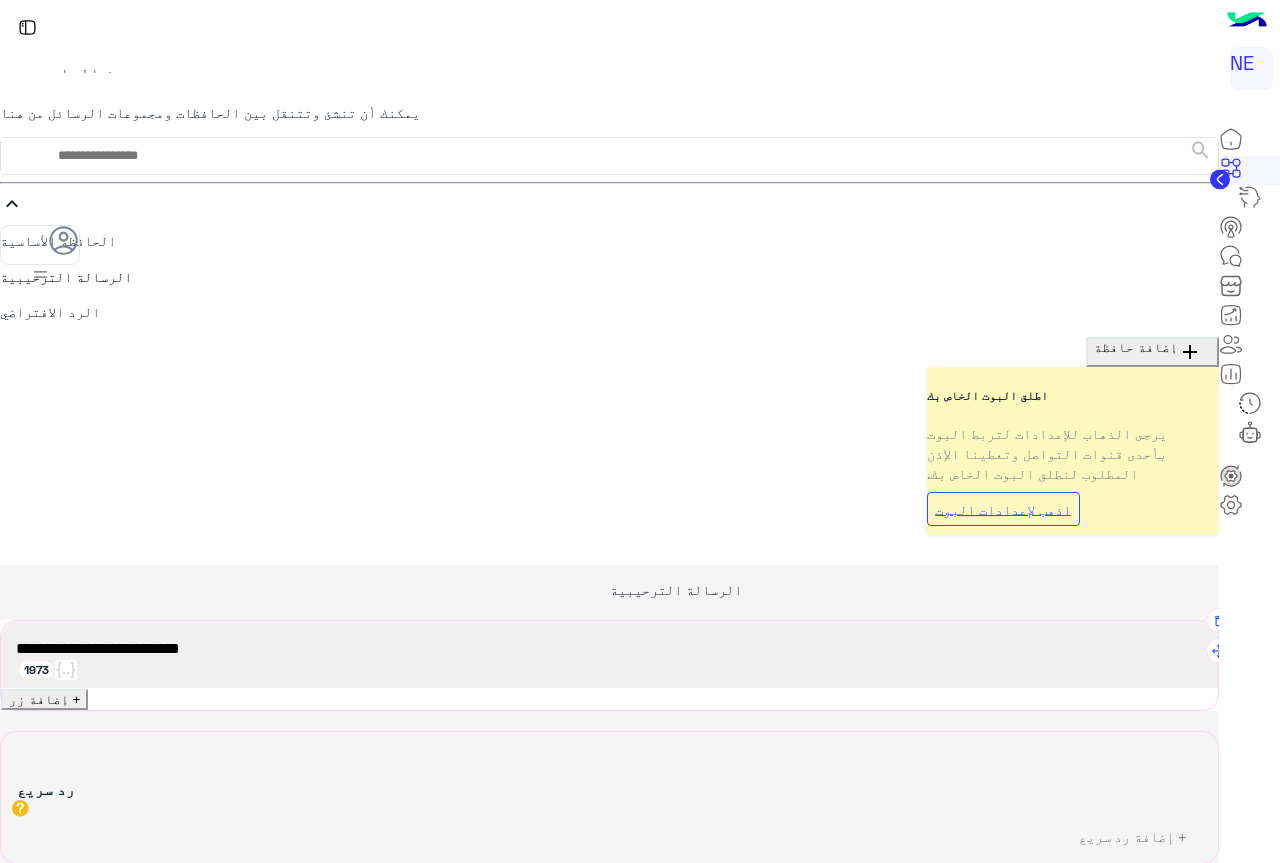 click on "+ إضافة زر" at bounding box center [44, 699] 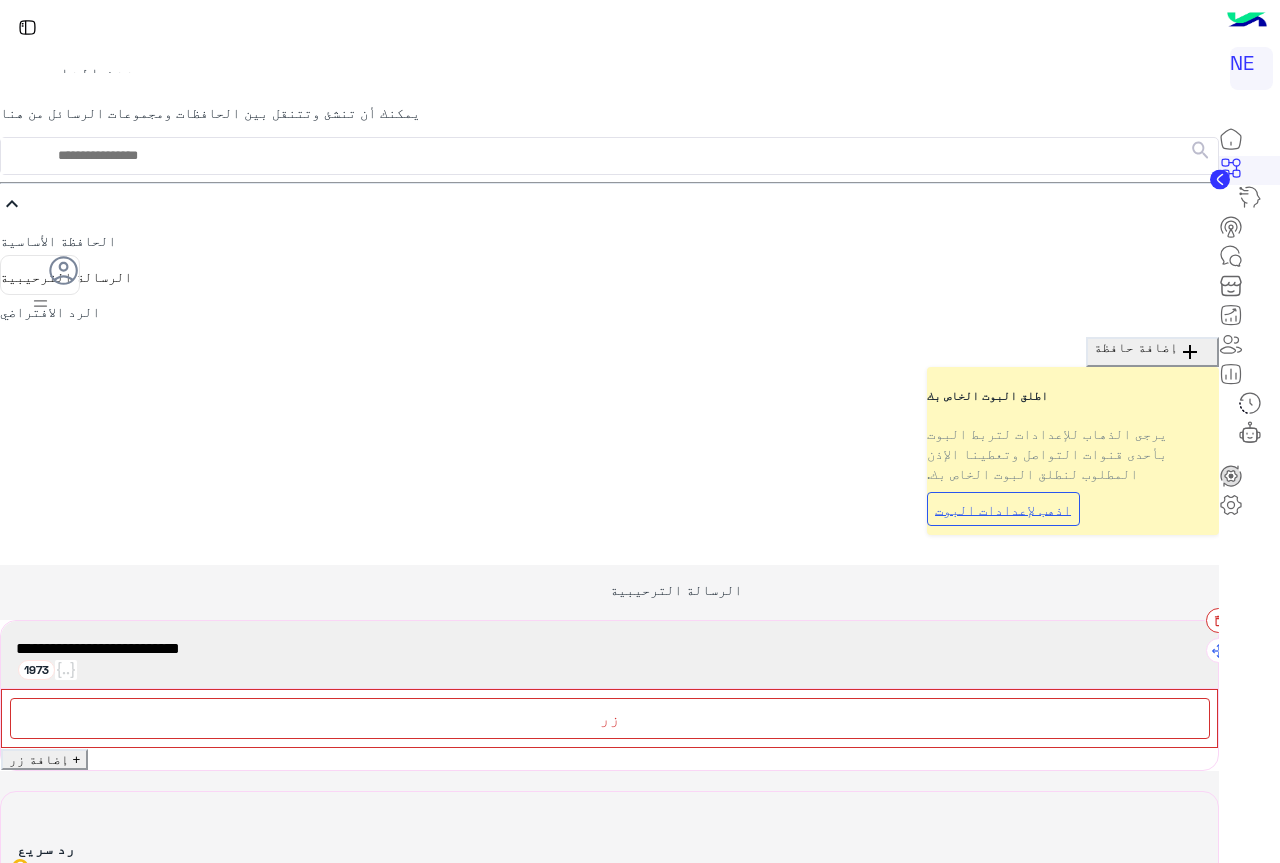 click at bounding box center (1218, 620) 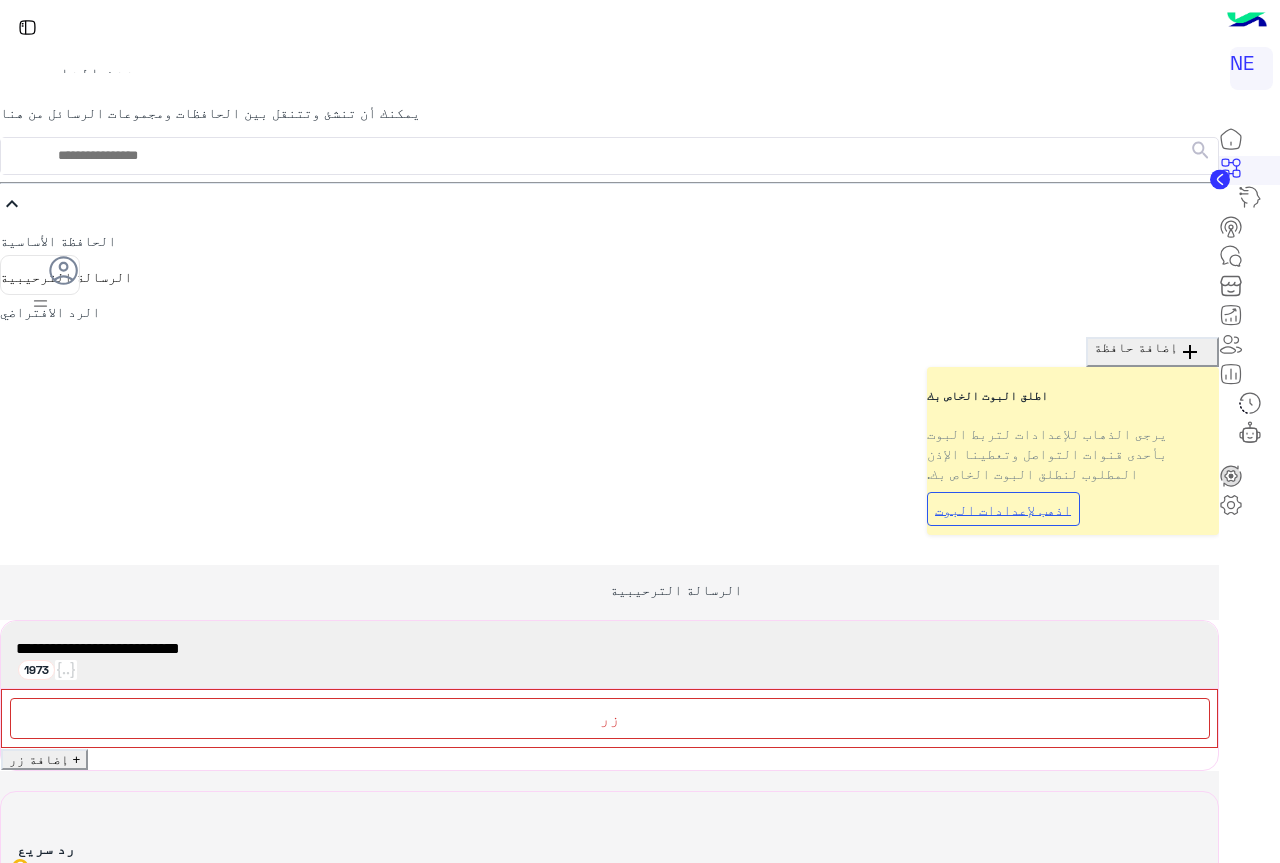 click on "حذف" at bounding box center [29, 1316] 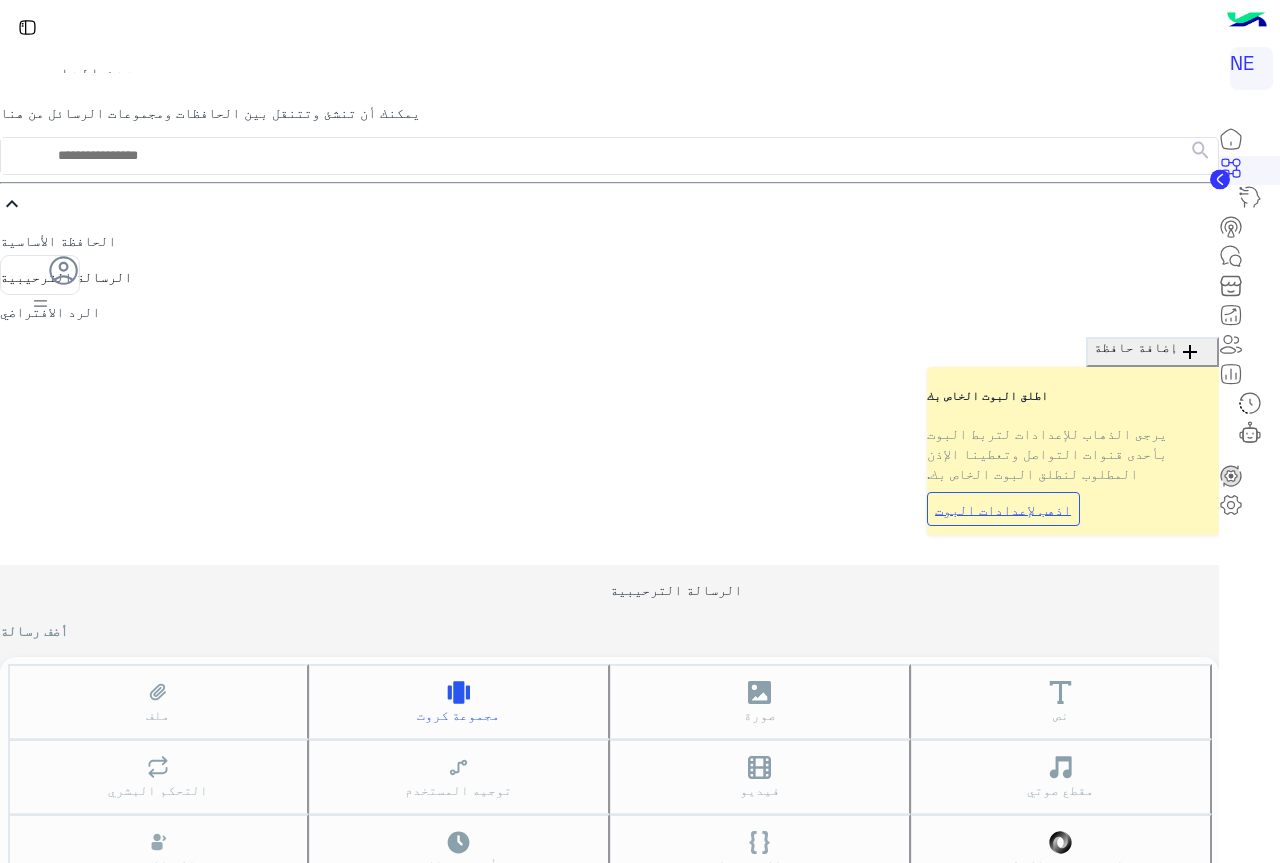 click on "مجموعة كروت" at bounding box center (760, 715) 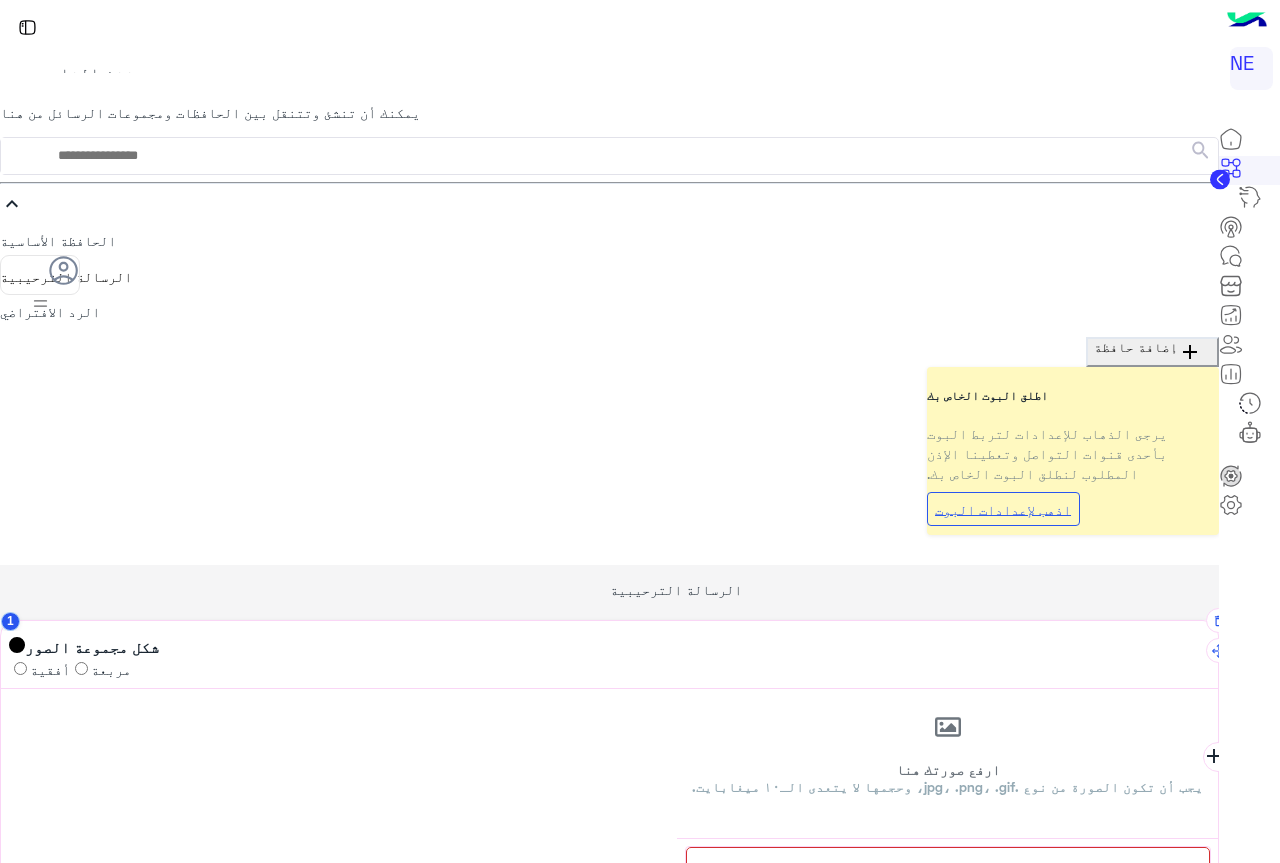 scroll, scrollTop: 26, scrollLeft: 0, axis: vertical 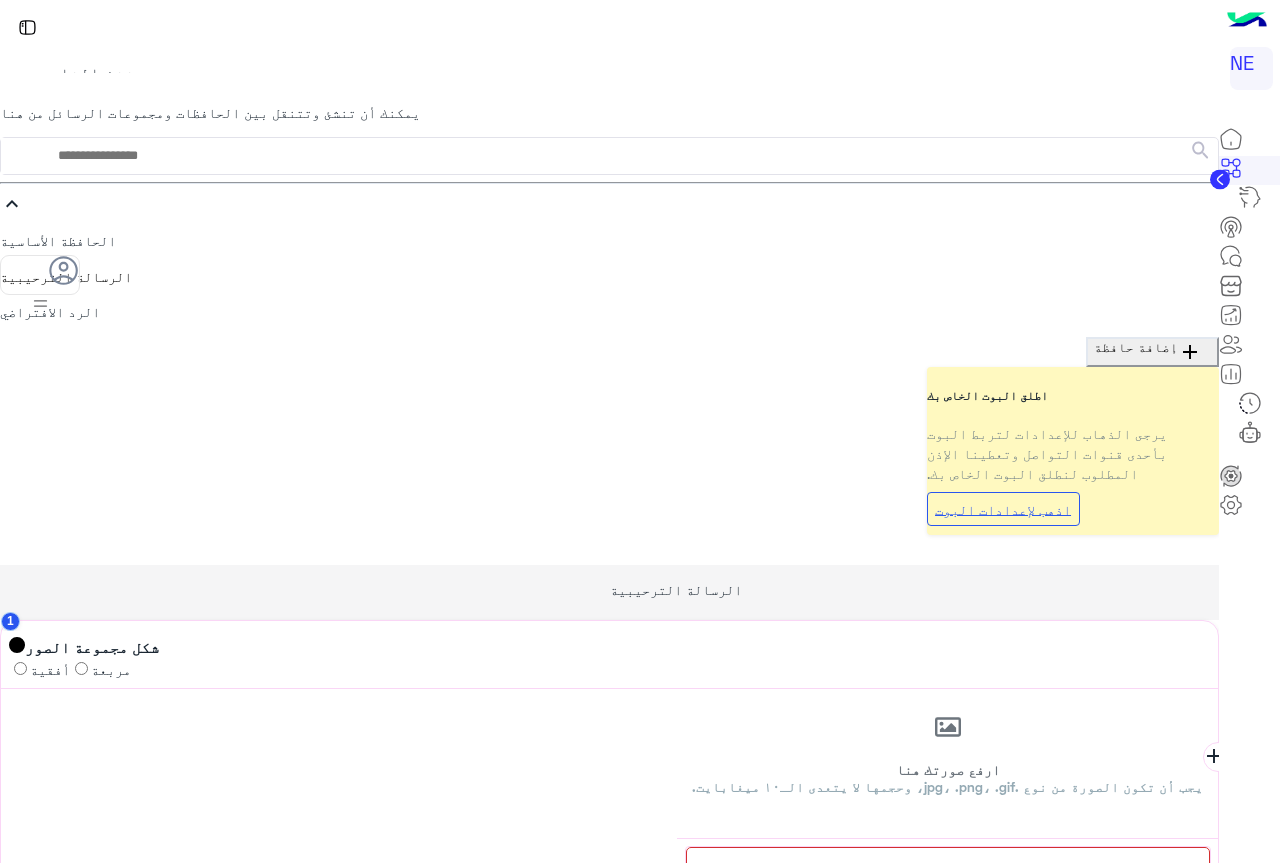 click on "+ إضافة رد سريع" at bounding box center (1133, 1144) 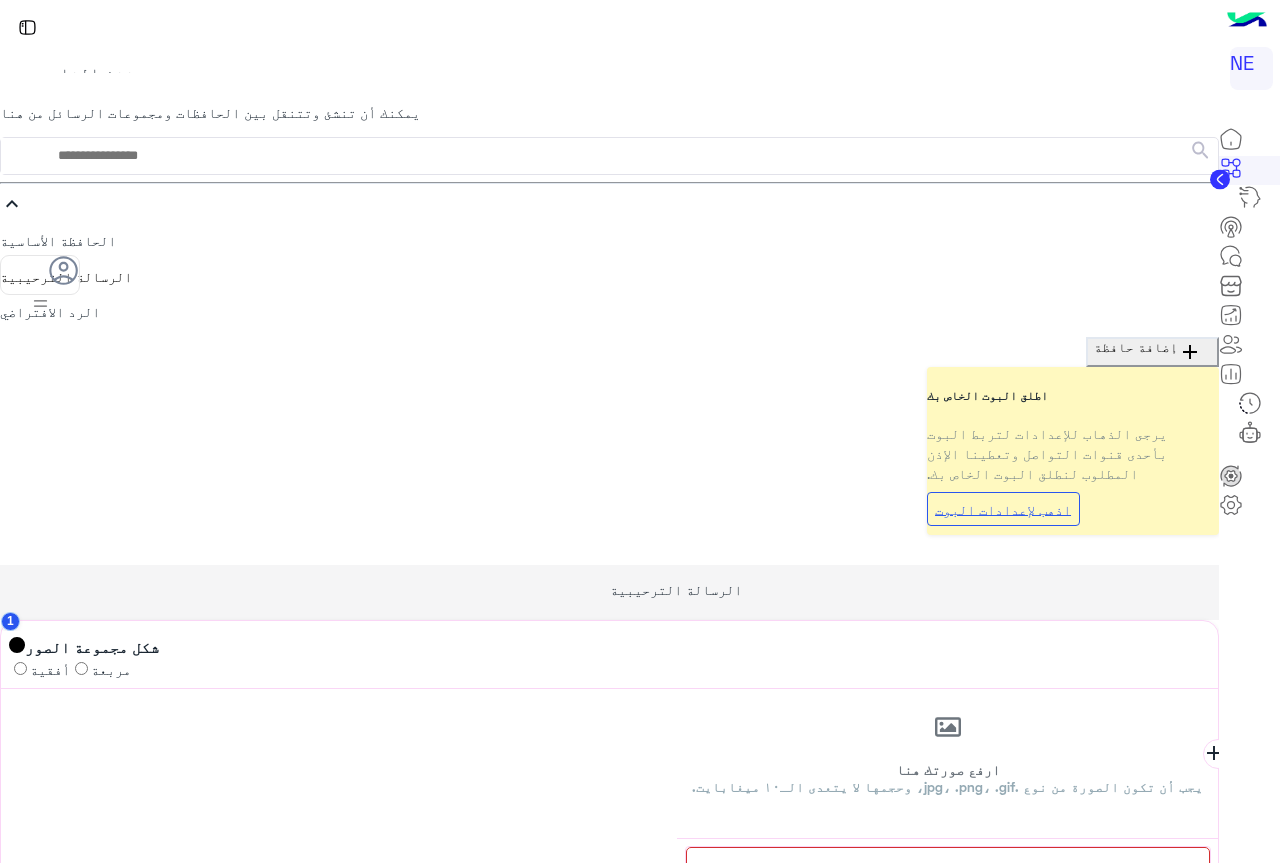 scroll, scrollTop: 26, scrollLeft: 0, axis: vertical 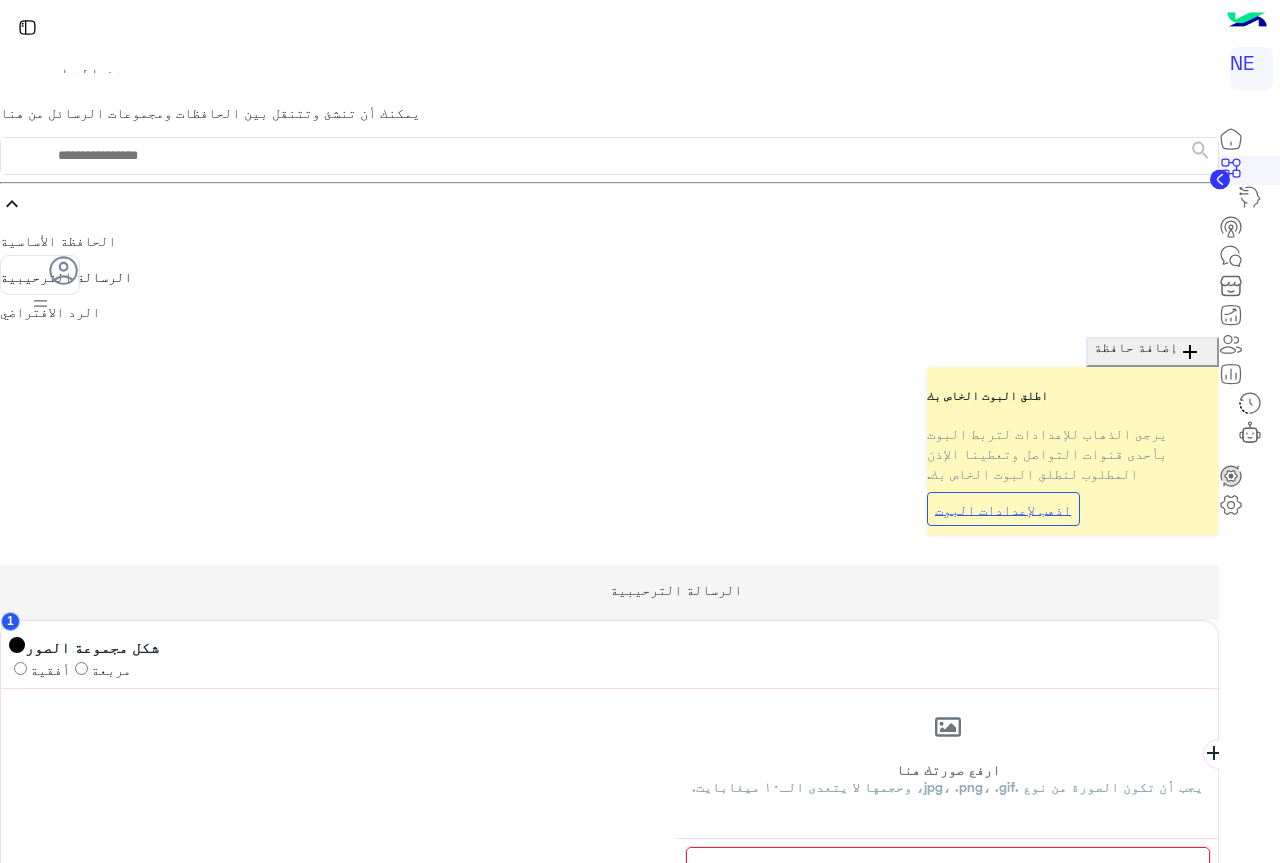 click at bounding box center [1207, 1123] 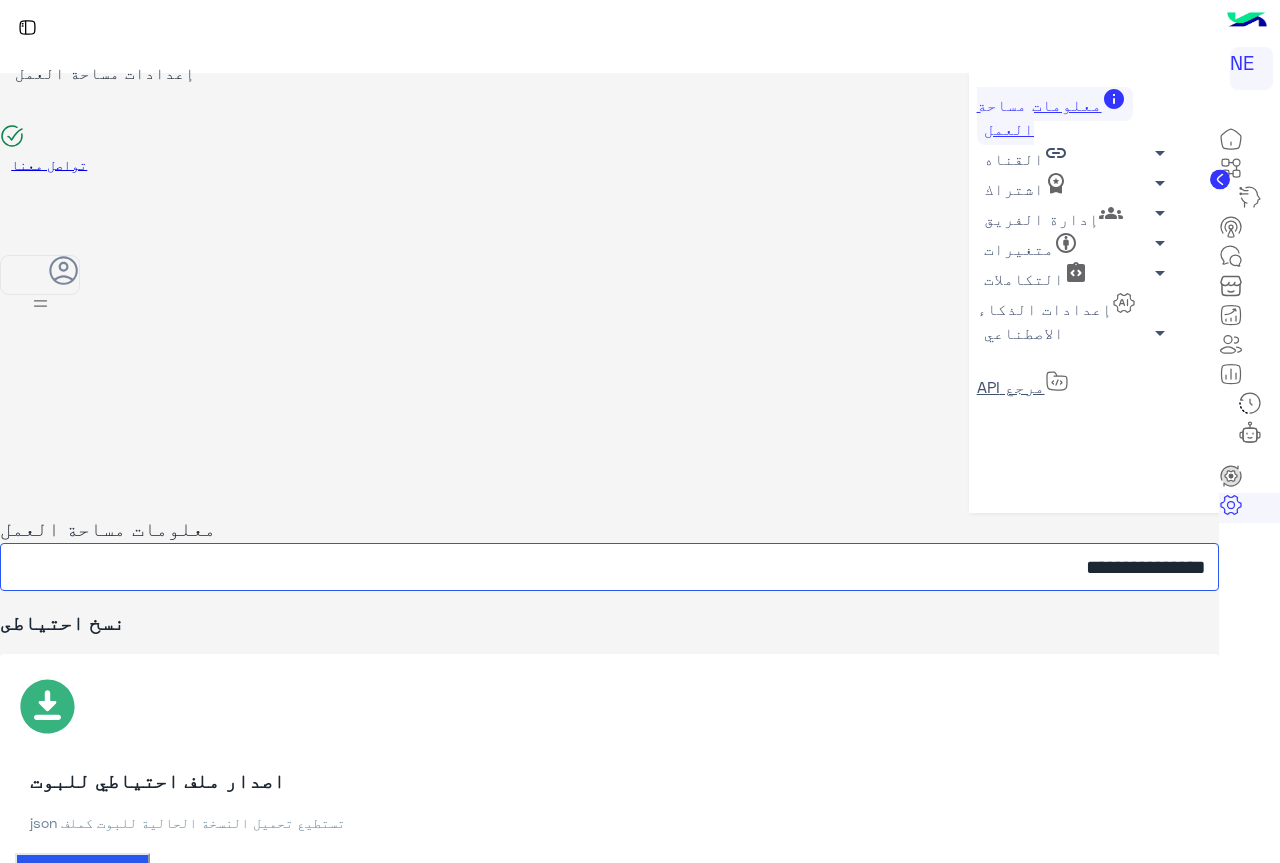 click on "**********" at bounding box center [609, 567] 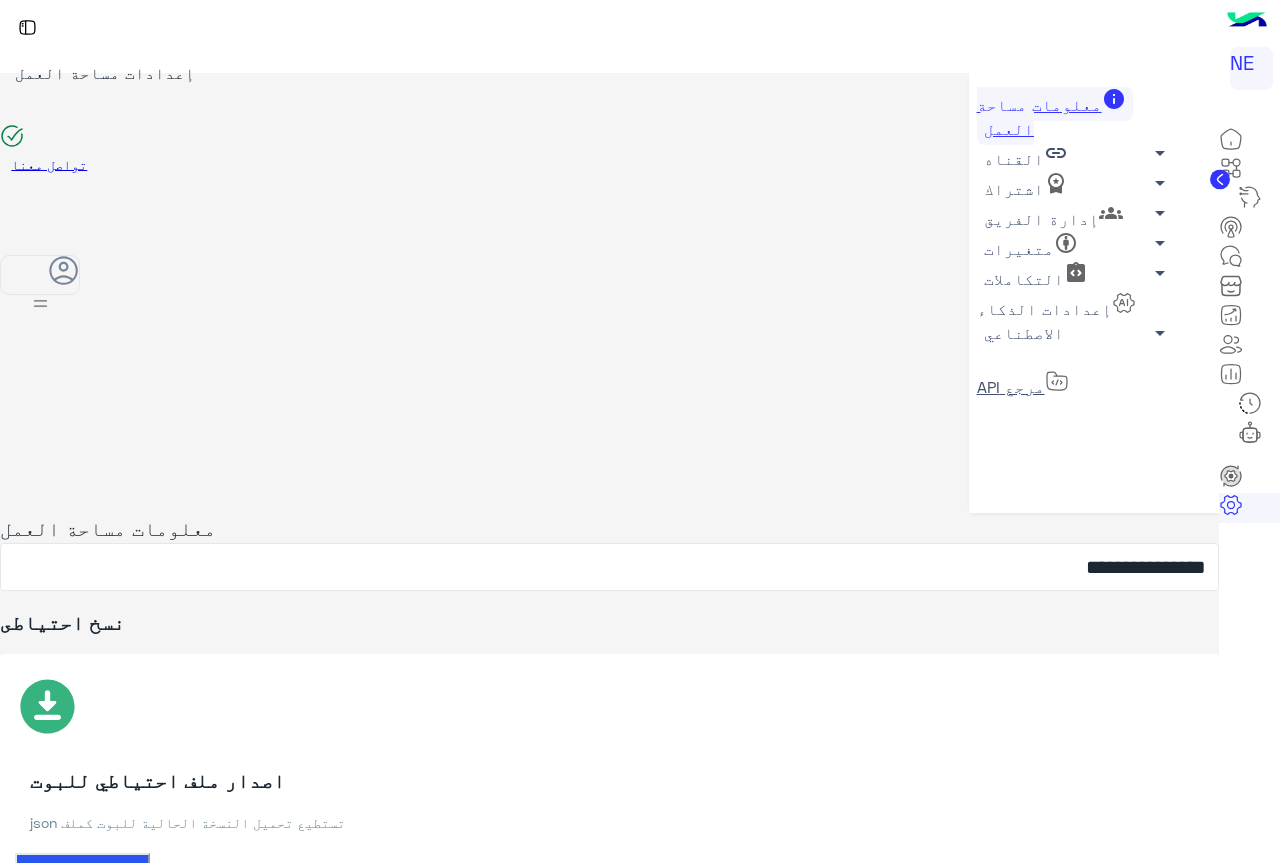 click on "إدارة الفريق   arrow_drop_down" at bounding box center [1055, 116] 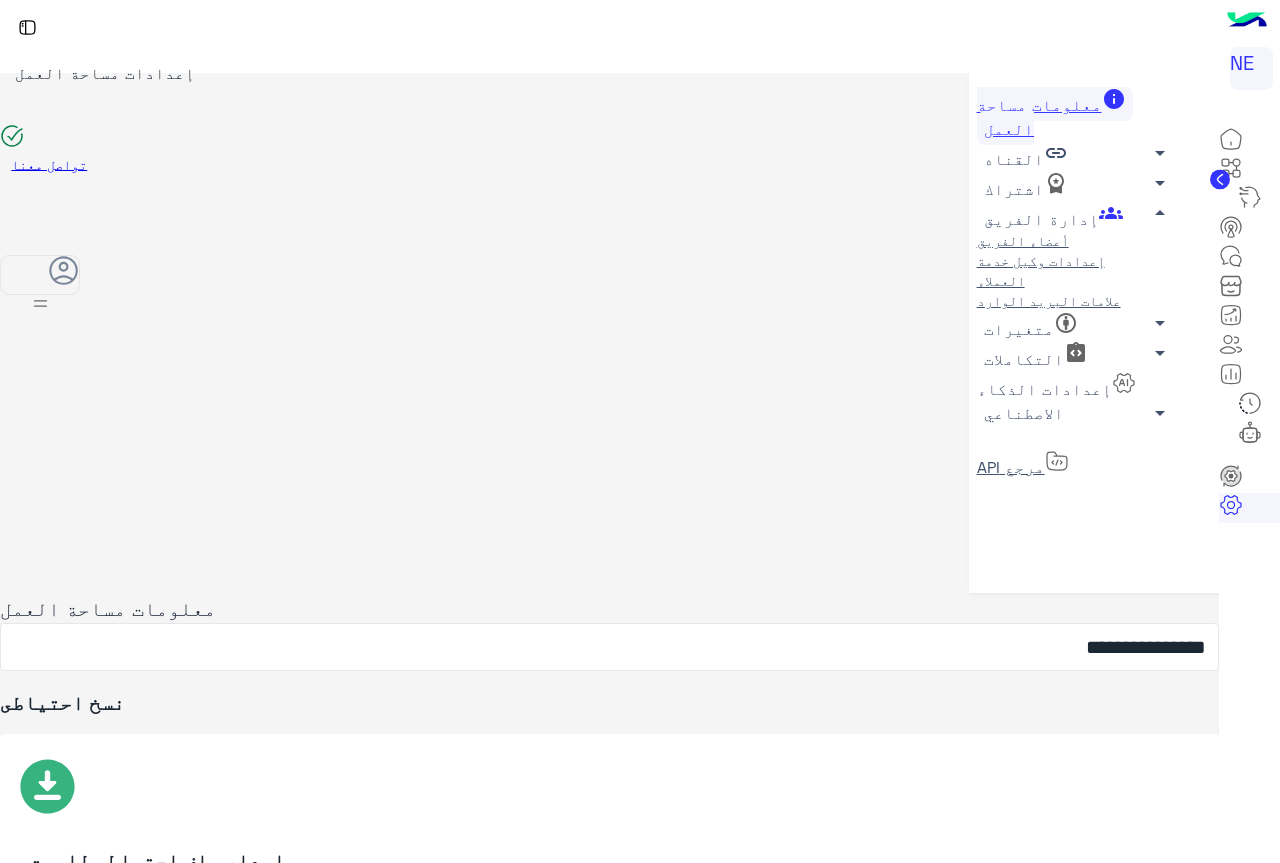 click on "أعضاء الفريق" at bounding box center (1045, 240) 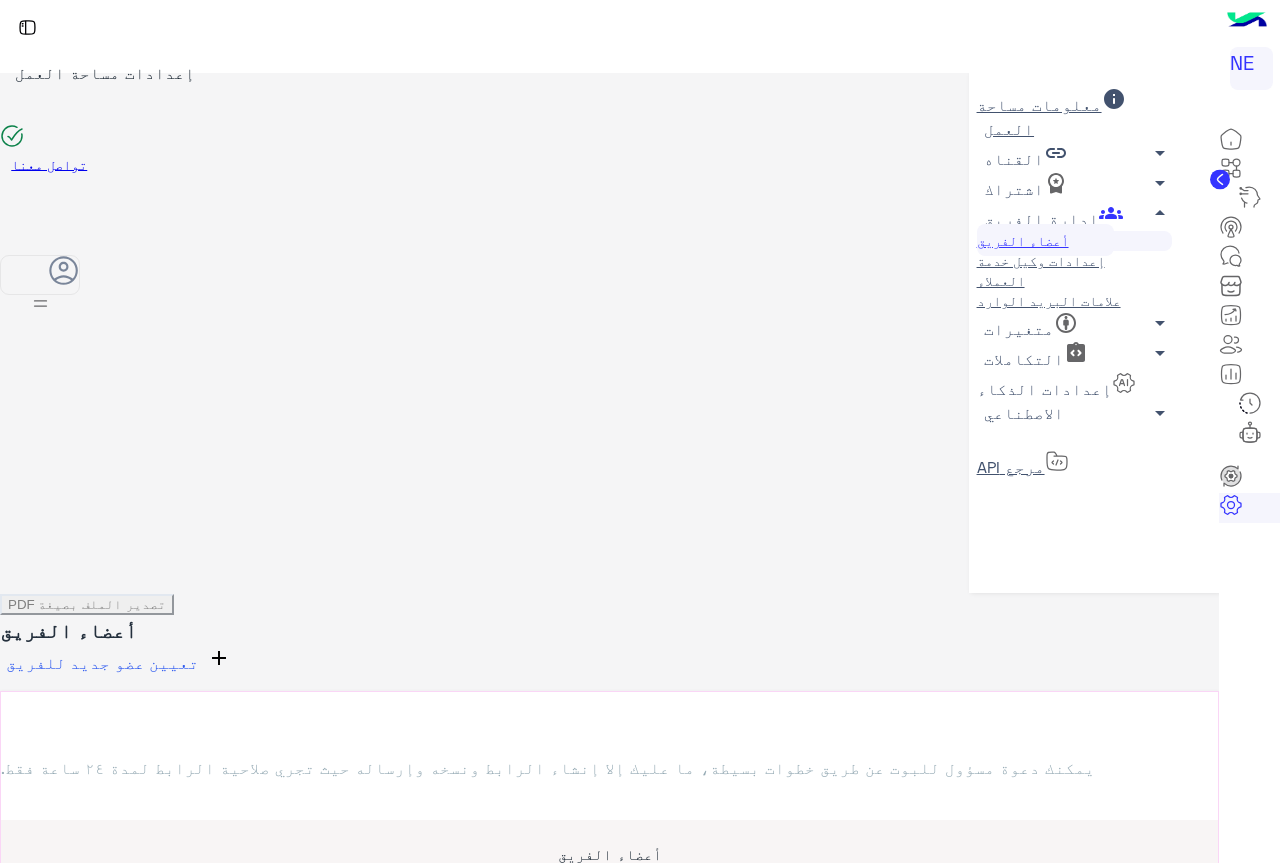 click at bounding box center (1231, 476) 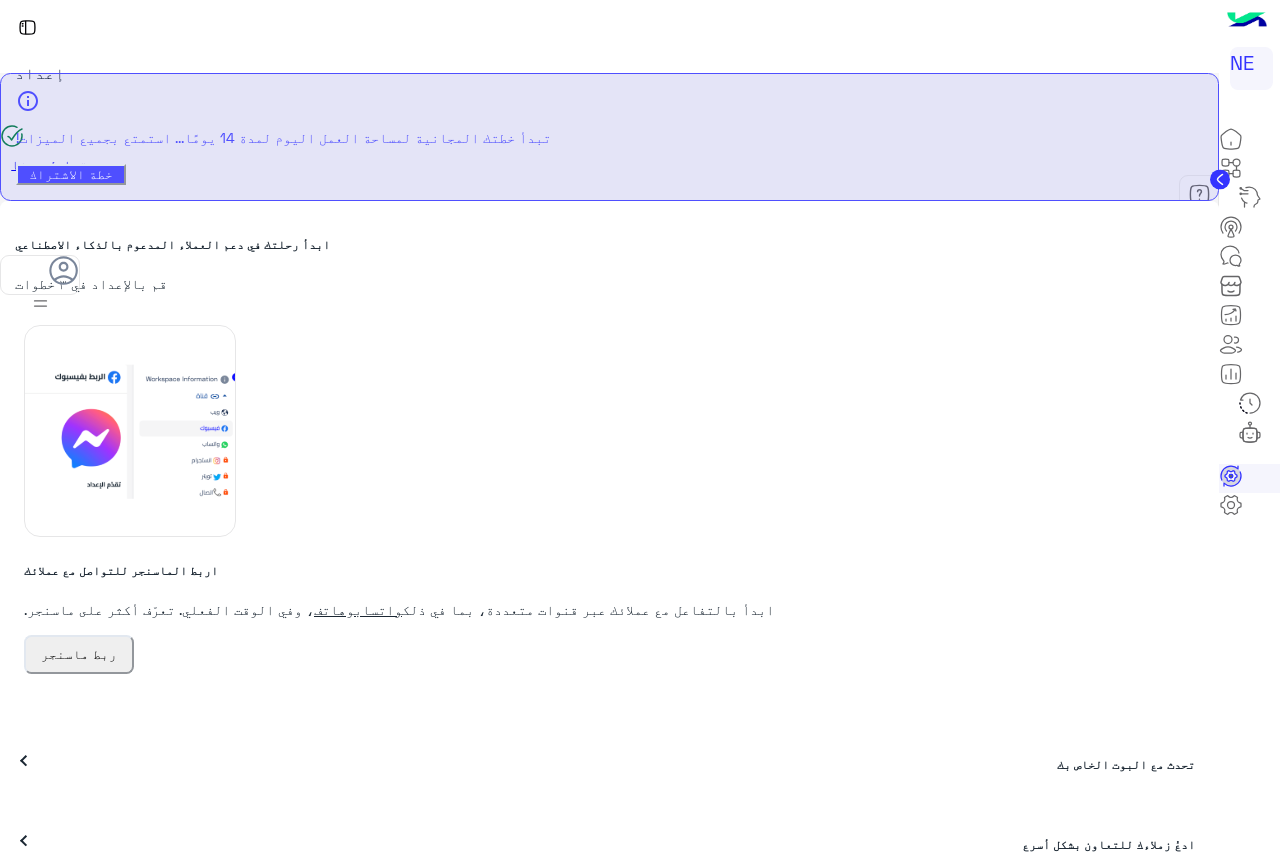 click on "تحدث مع البوت الخاص بك" at bounding box center [1126, 765] 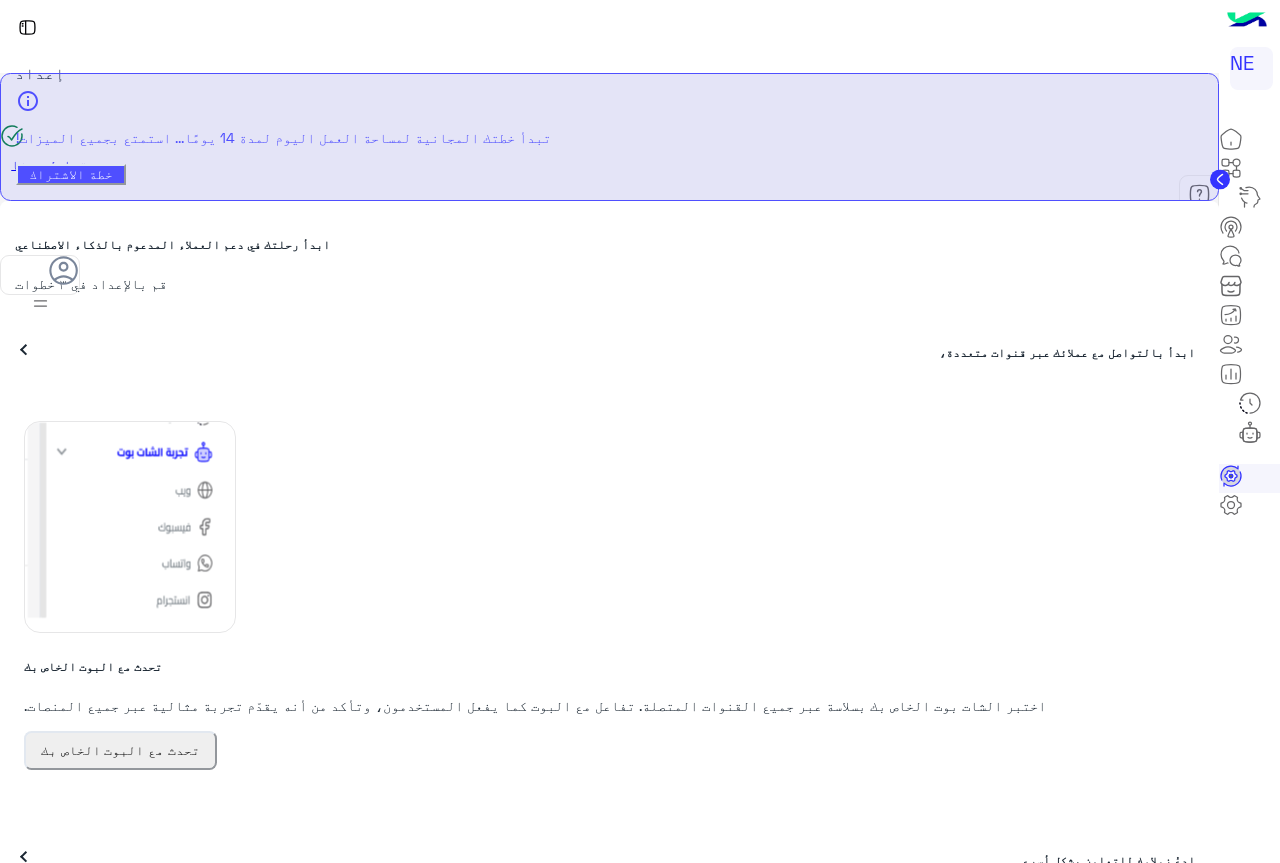 click at bounding box center [130, 527] 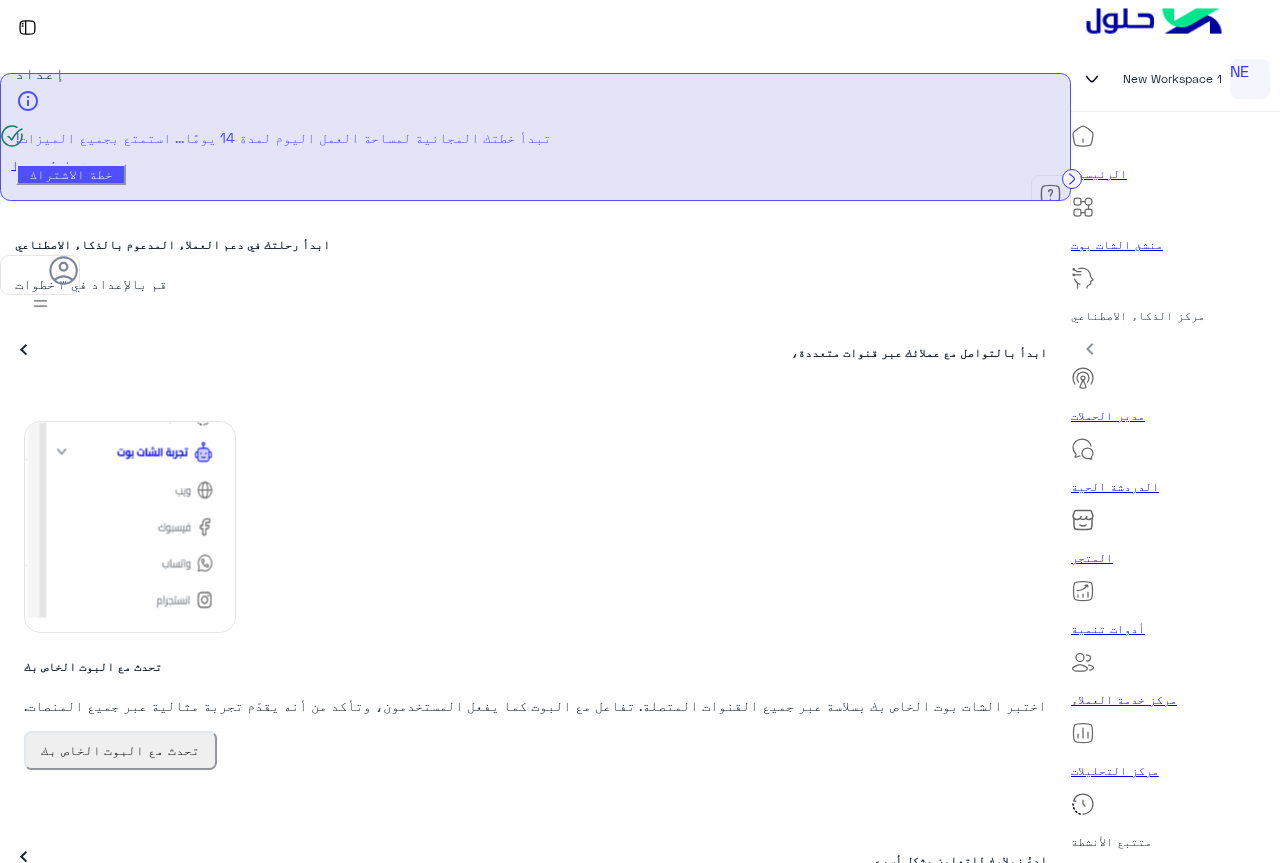 click on "expand_more" at bounding box center (1175, 977) 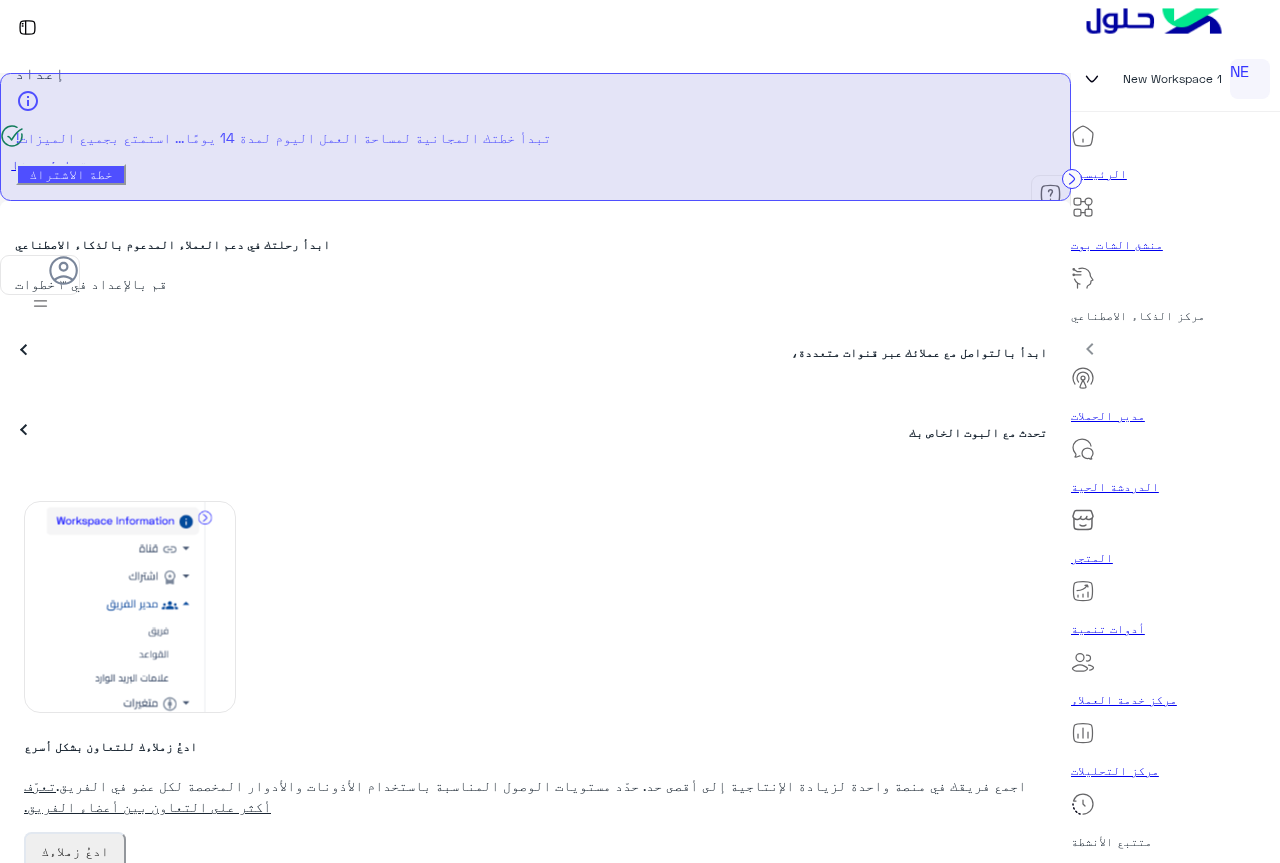 click on "ابدأ بالتواصل مع عملائك عبر قنوات متعددة،" at bounding box center [919, 353] 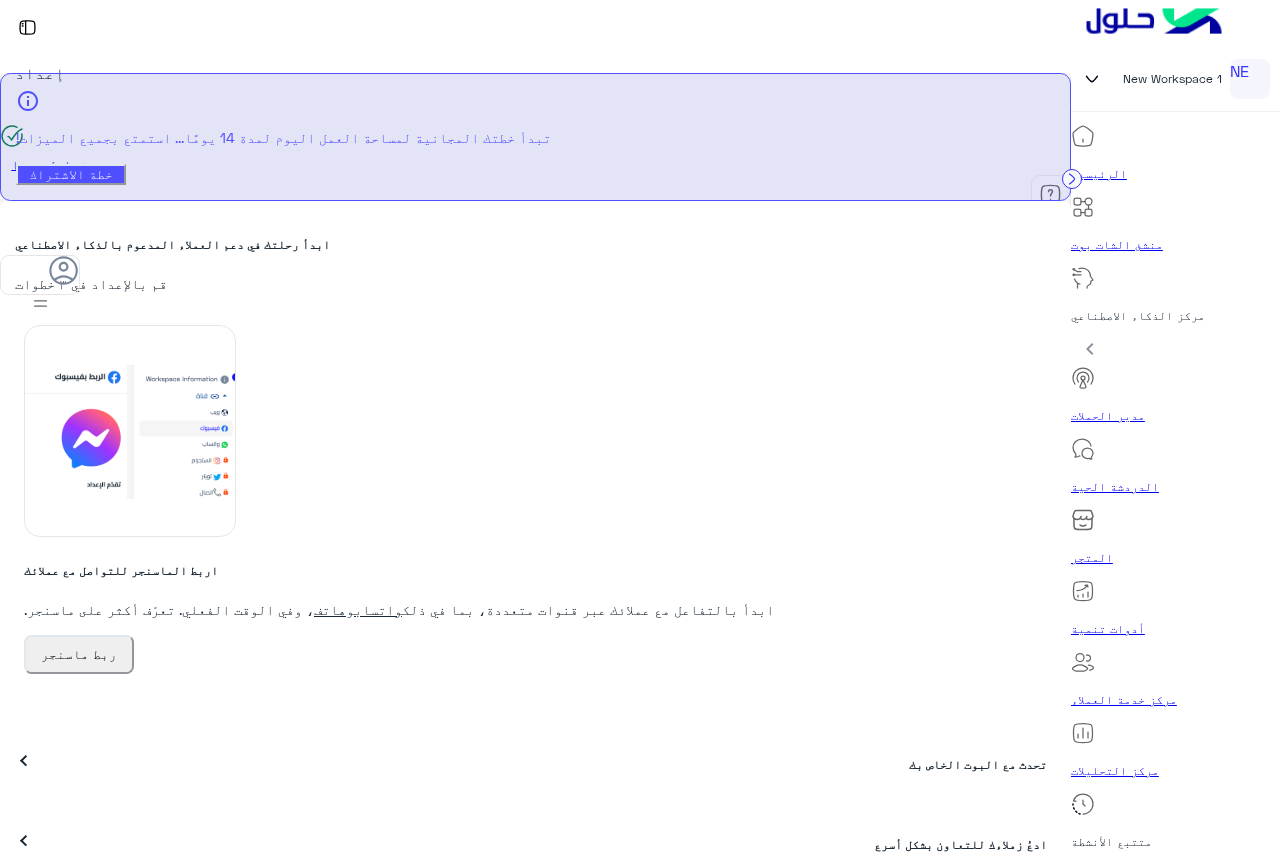 click on "تحدث مع البوت الخاص بك" at bounding box center (978, 765) 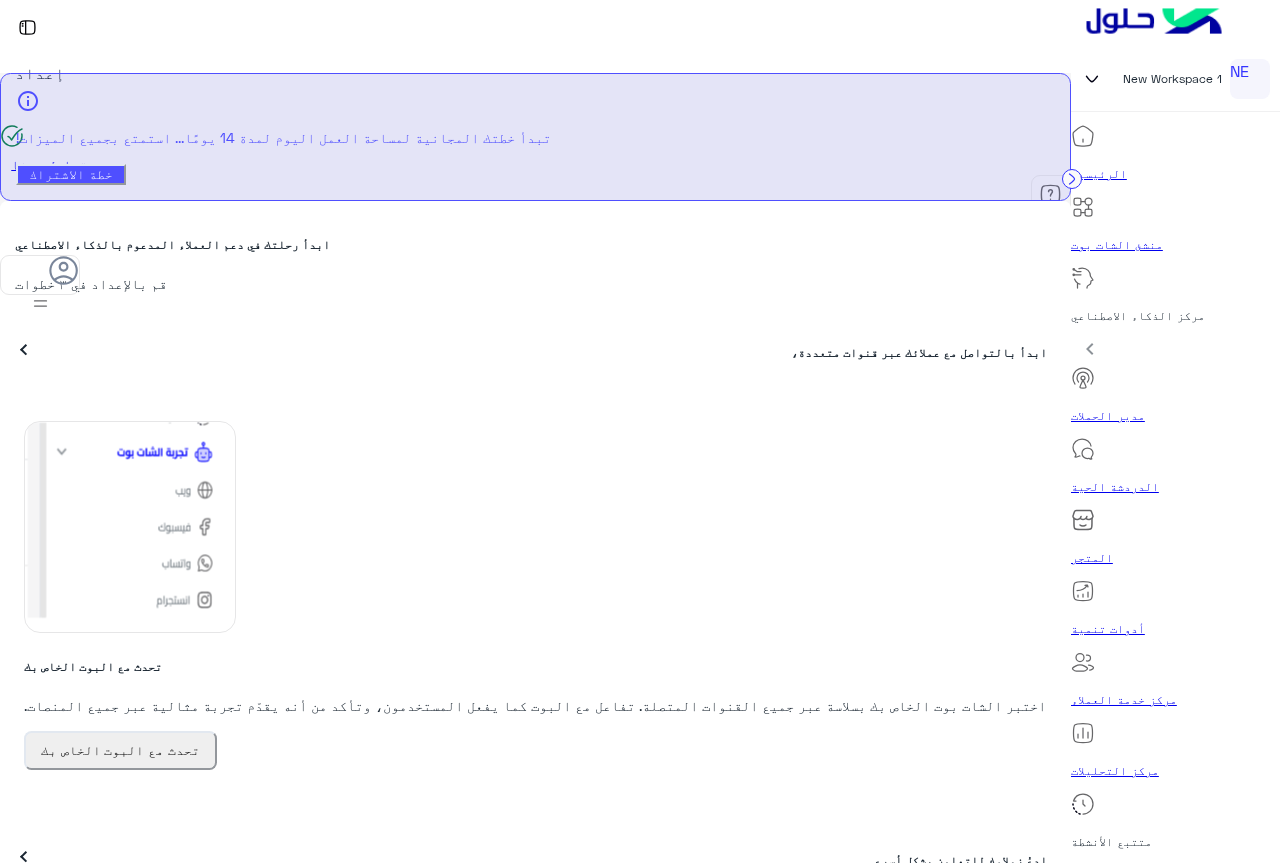 click on "تحدث مع البوت الخاص بك" at bounding box center [120, 750] 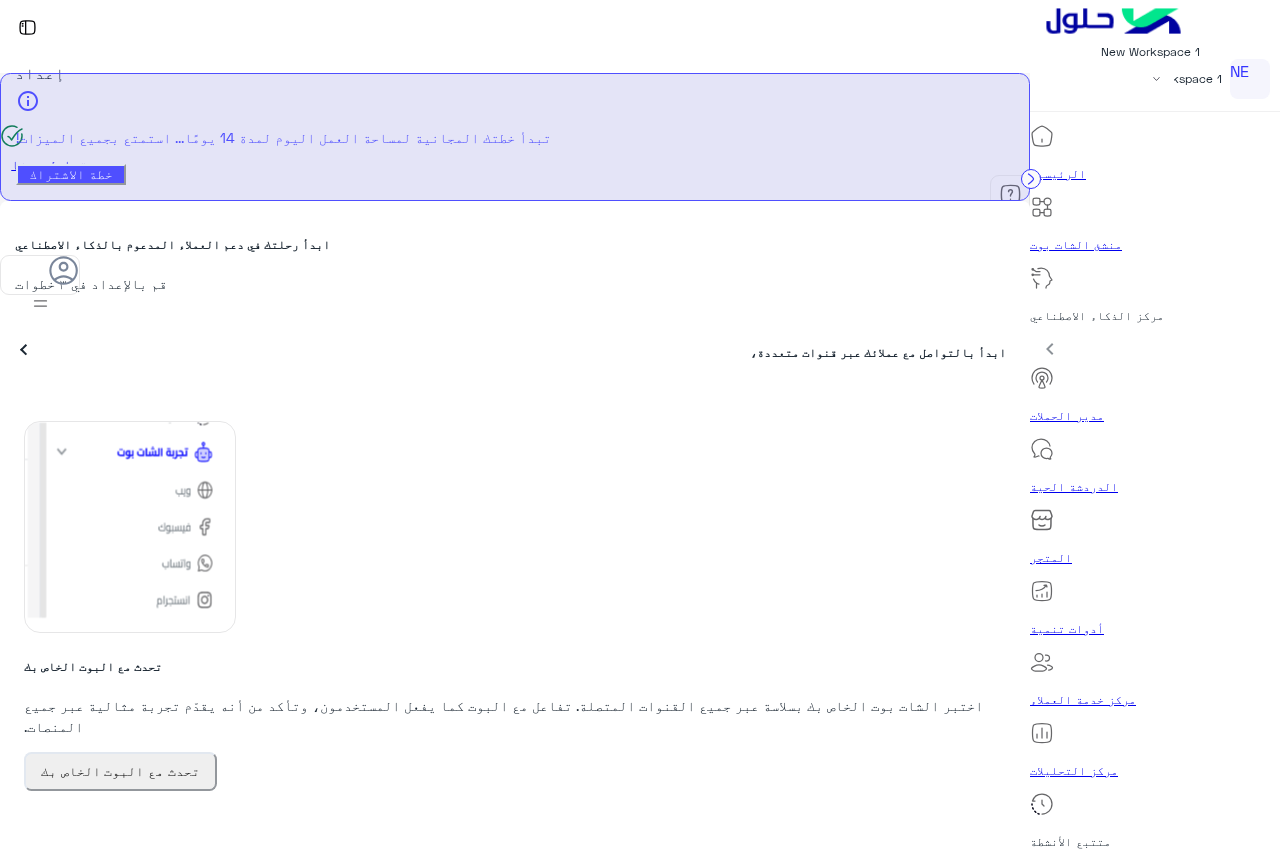 click on "New Workspace 1" at bounding box center [1172, 79] 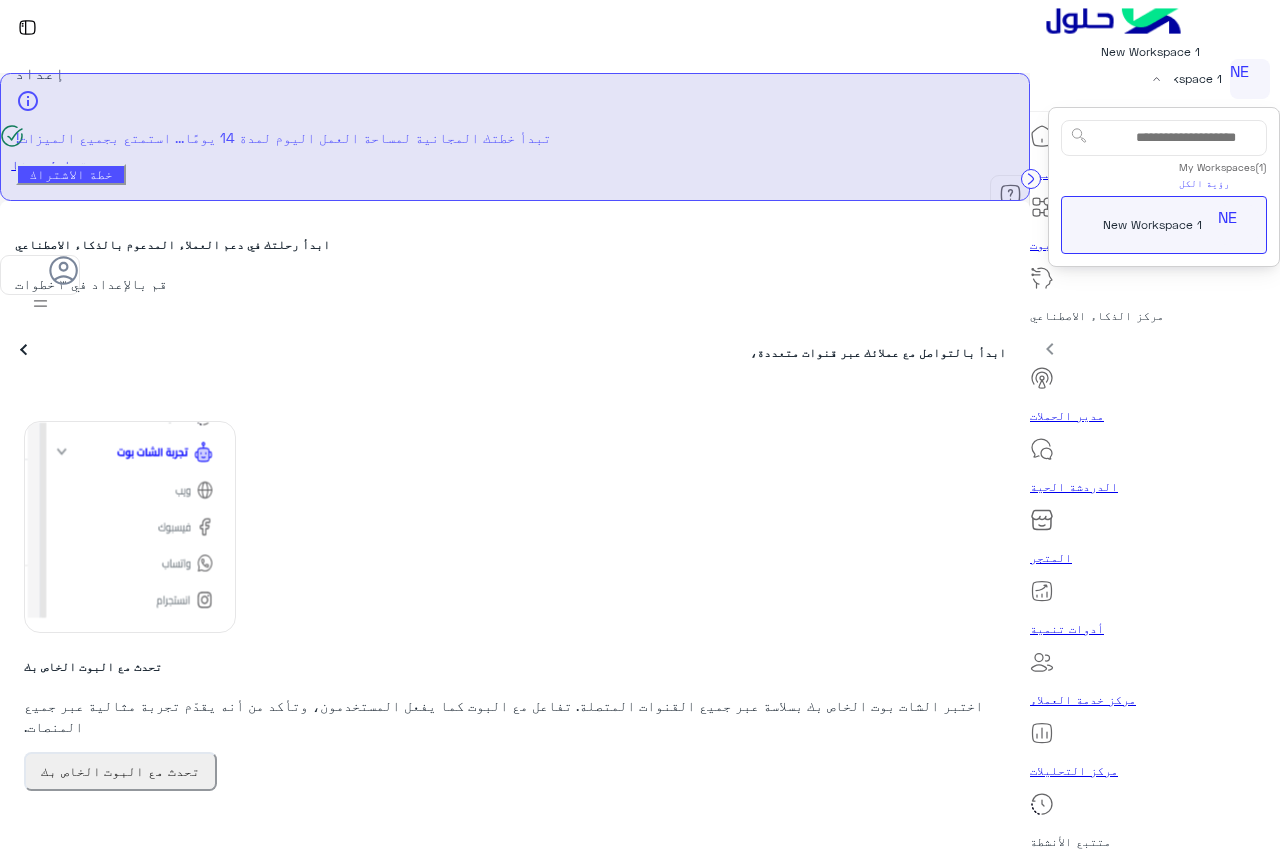 click on "New Workspace 1" at bounding box center (1172, 79) 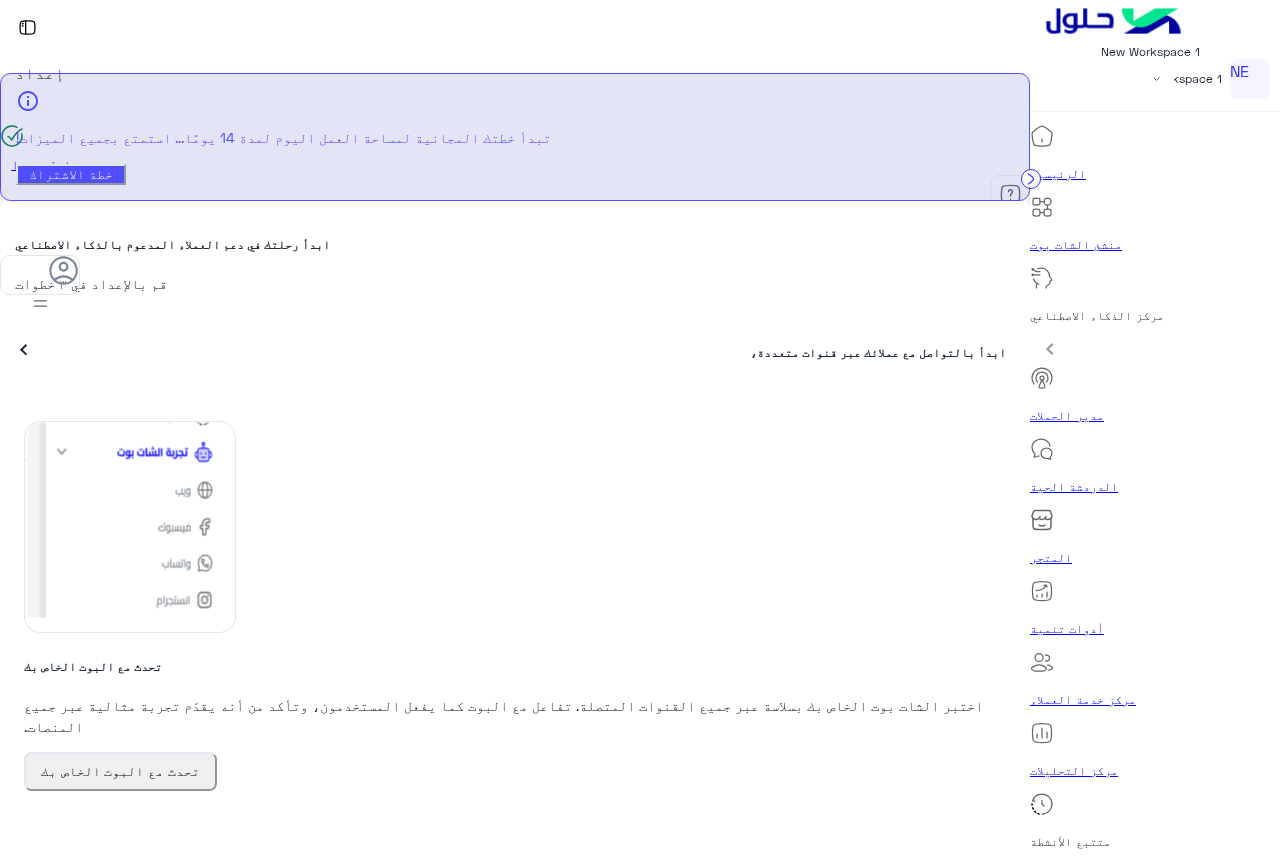 click on "New Workspace 1" at bounding box center [1172, 79] 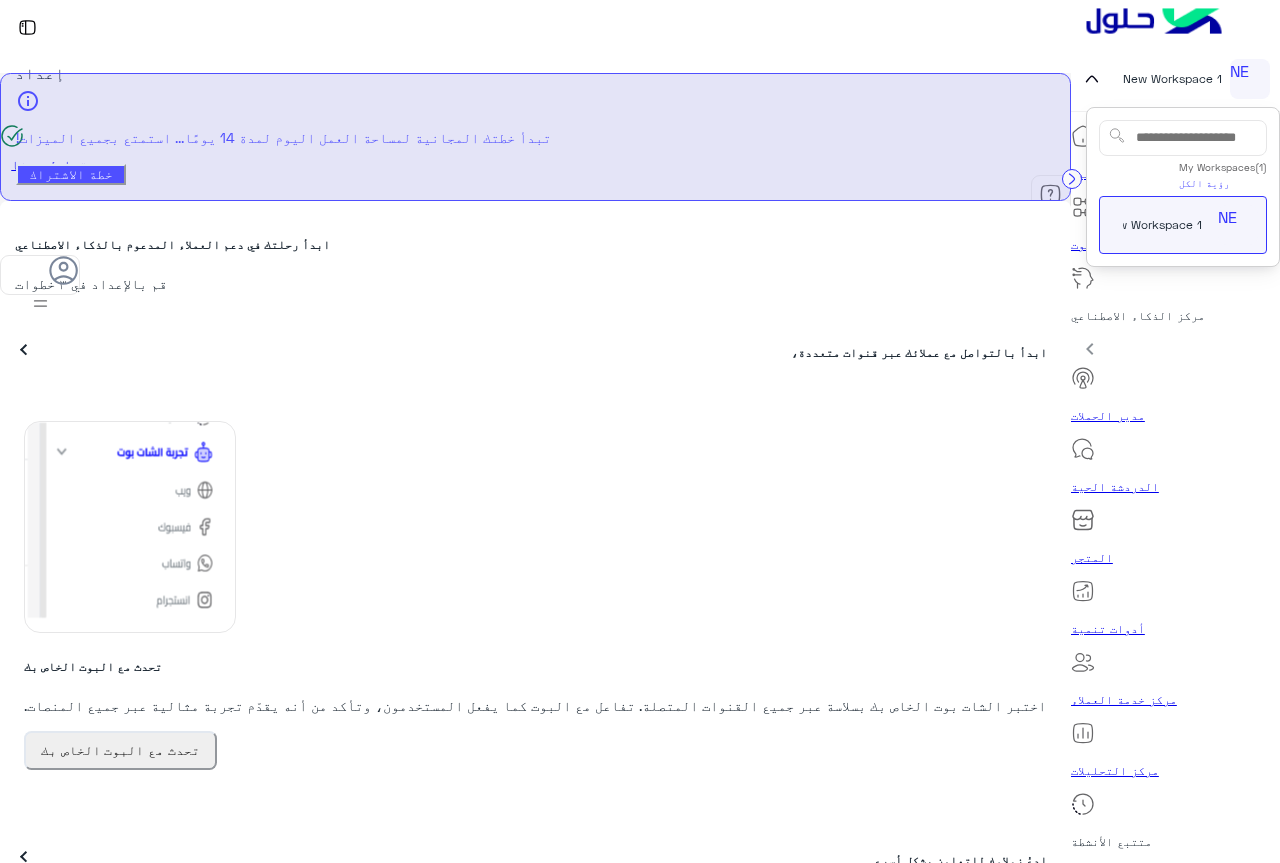 click on "New Workspace 1" at bounding box center [1152, 225] 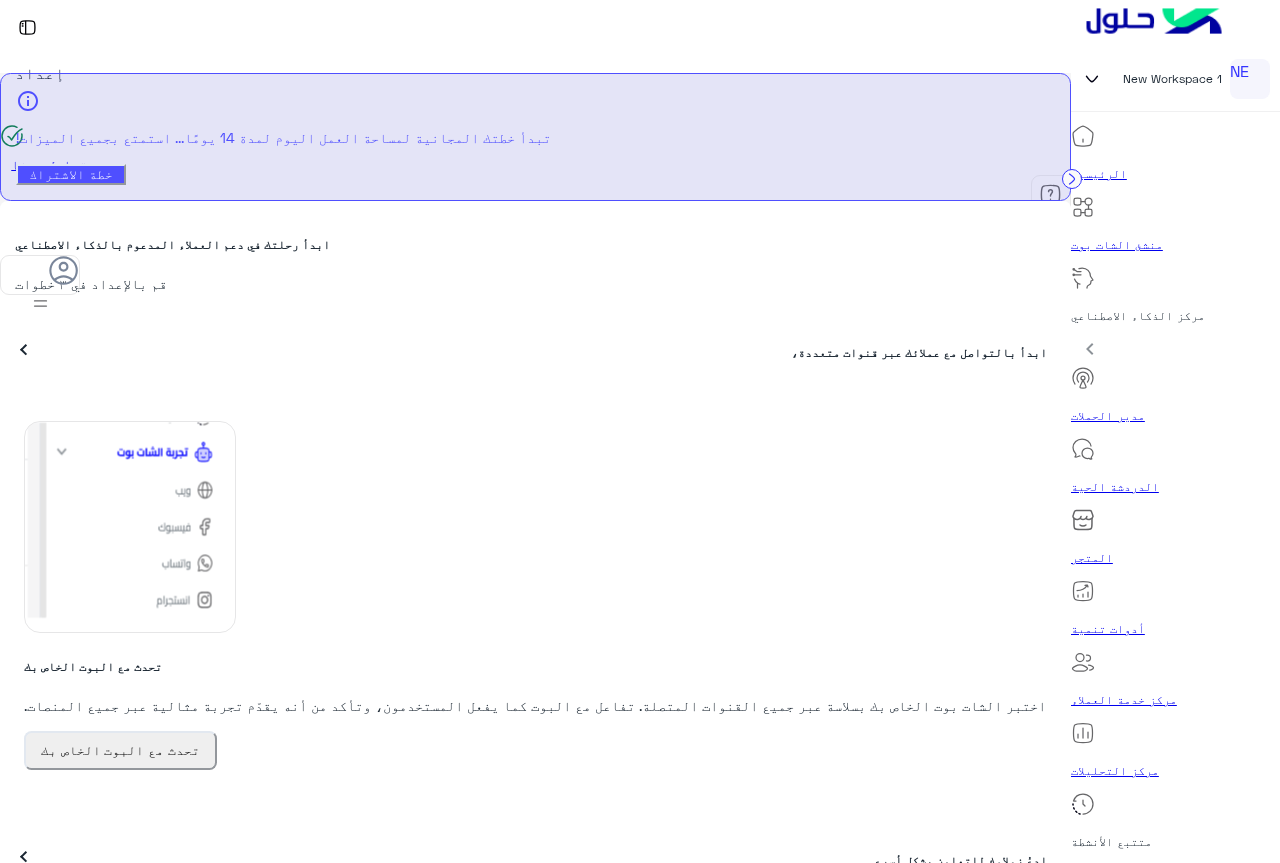 click on "الرئيسية" at bounding box center [1172, 174] 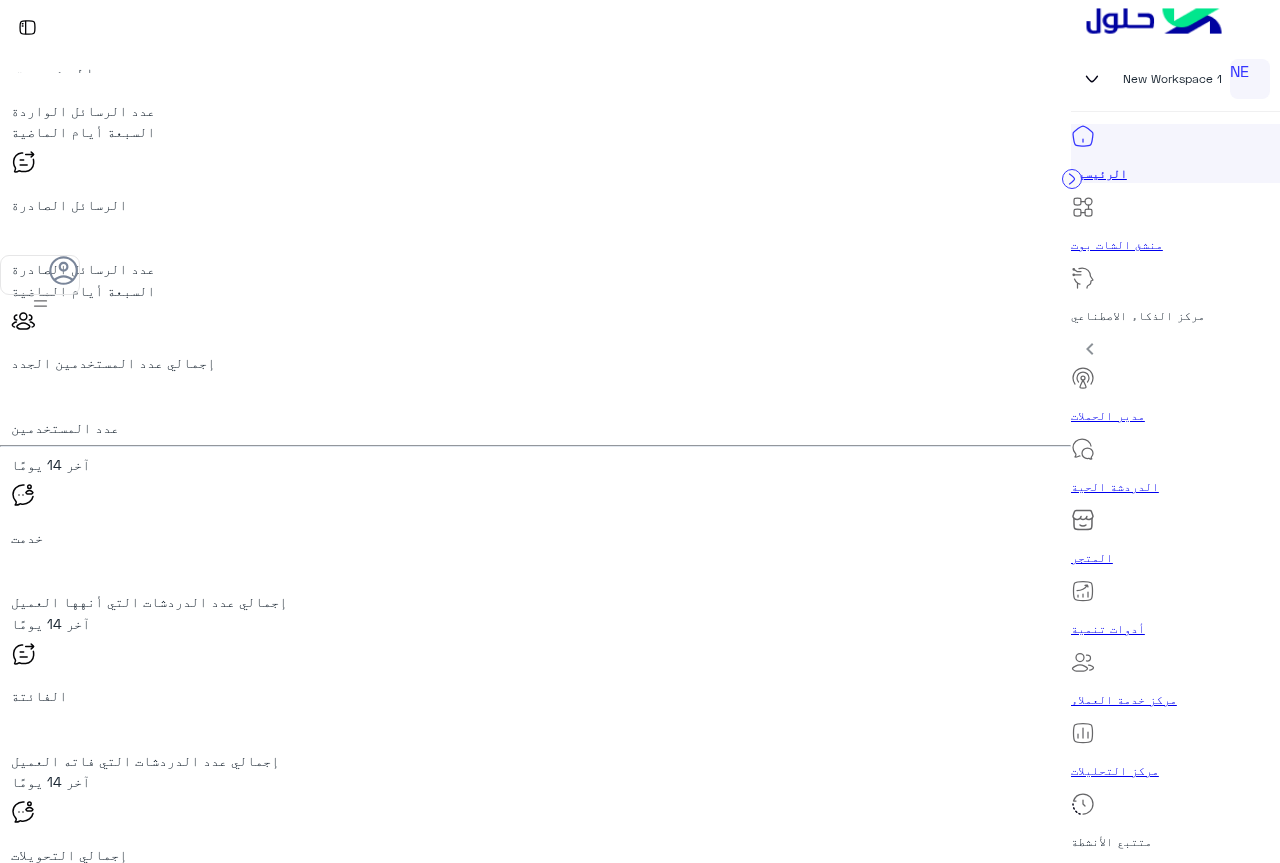 scroll, scrollTop: 1300, scrollLeft: 0, axis: vertical 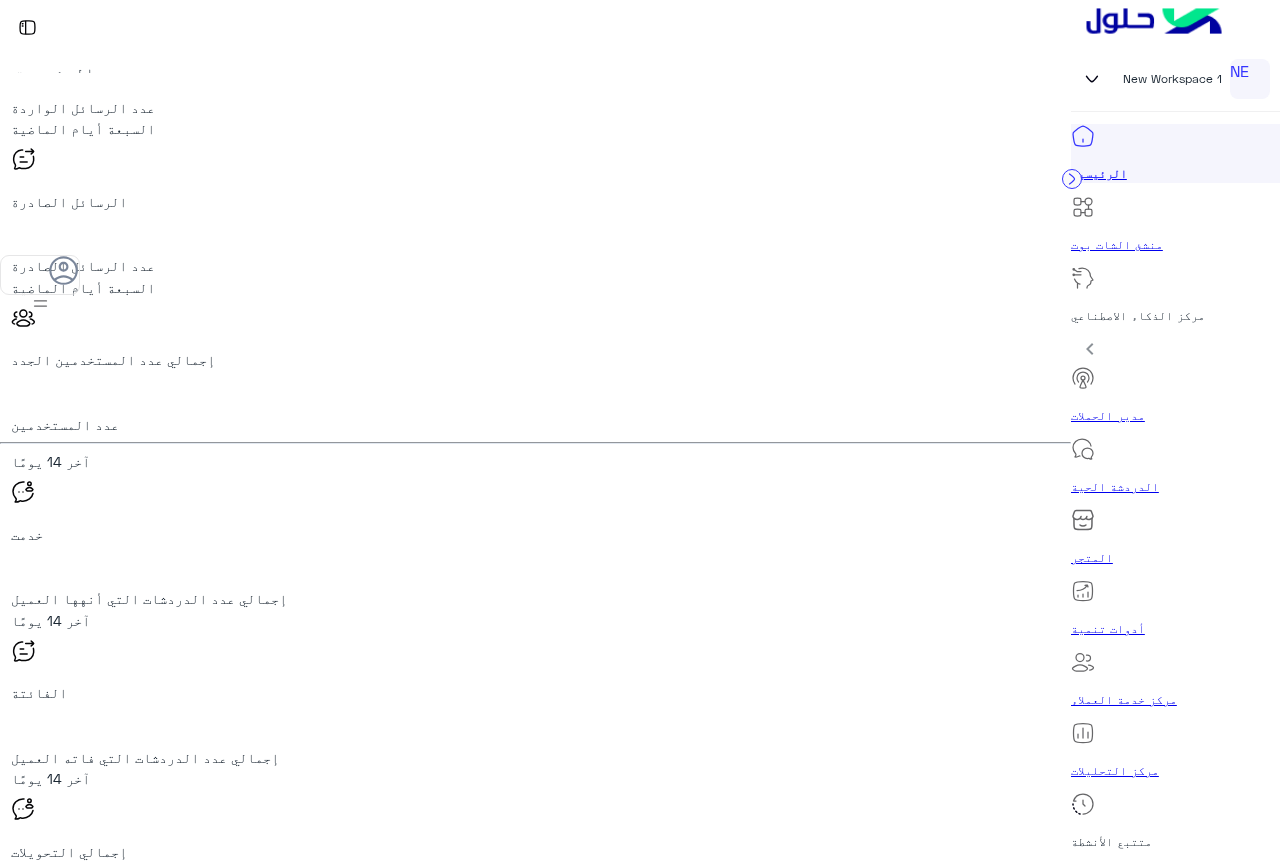click on "control_point" at bounding box center (59, 1347) 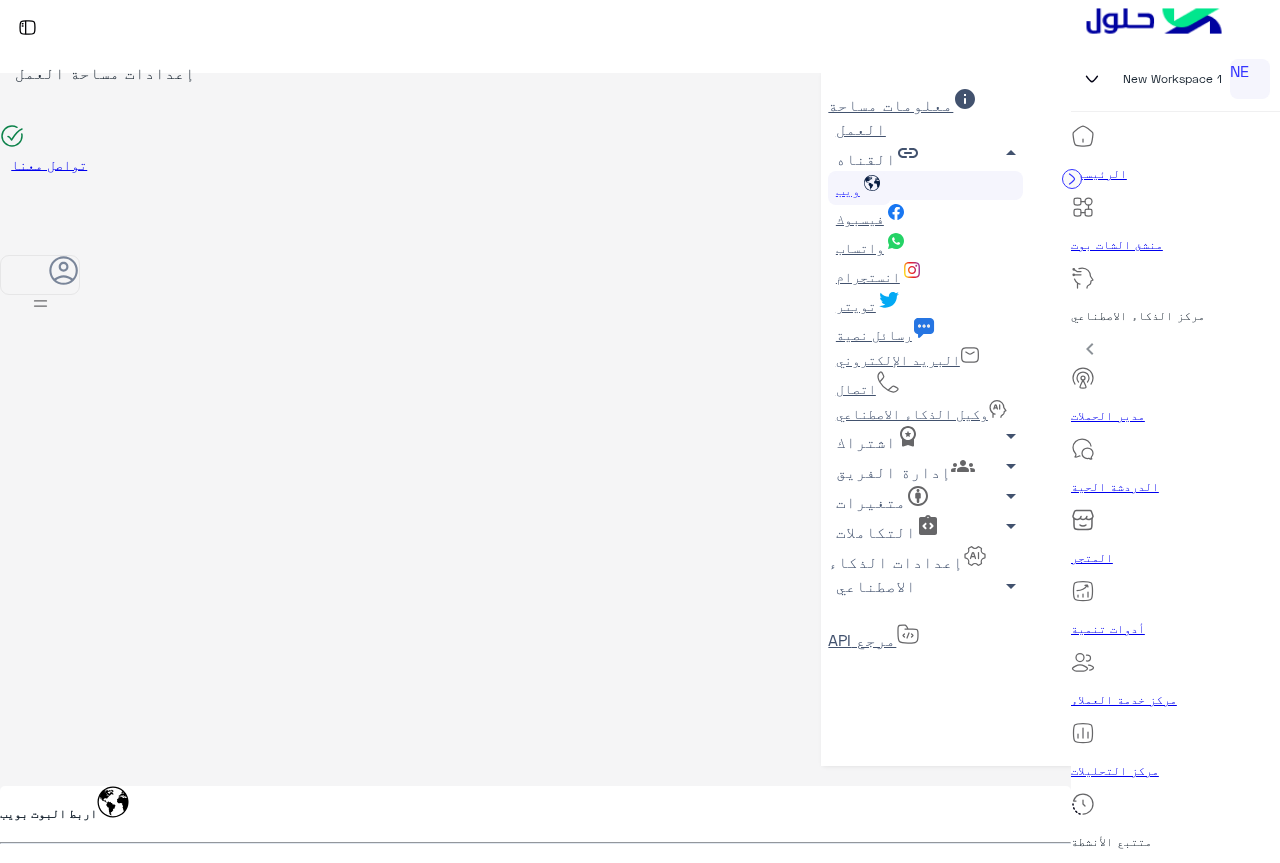 click on "واتساب" at bounding box center [860, 247] 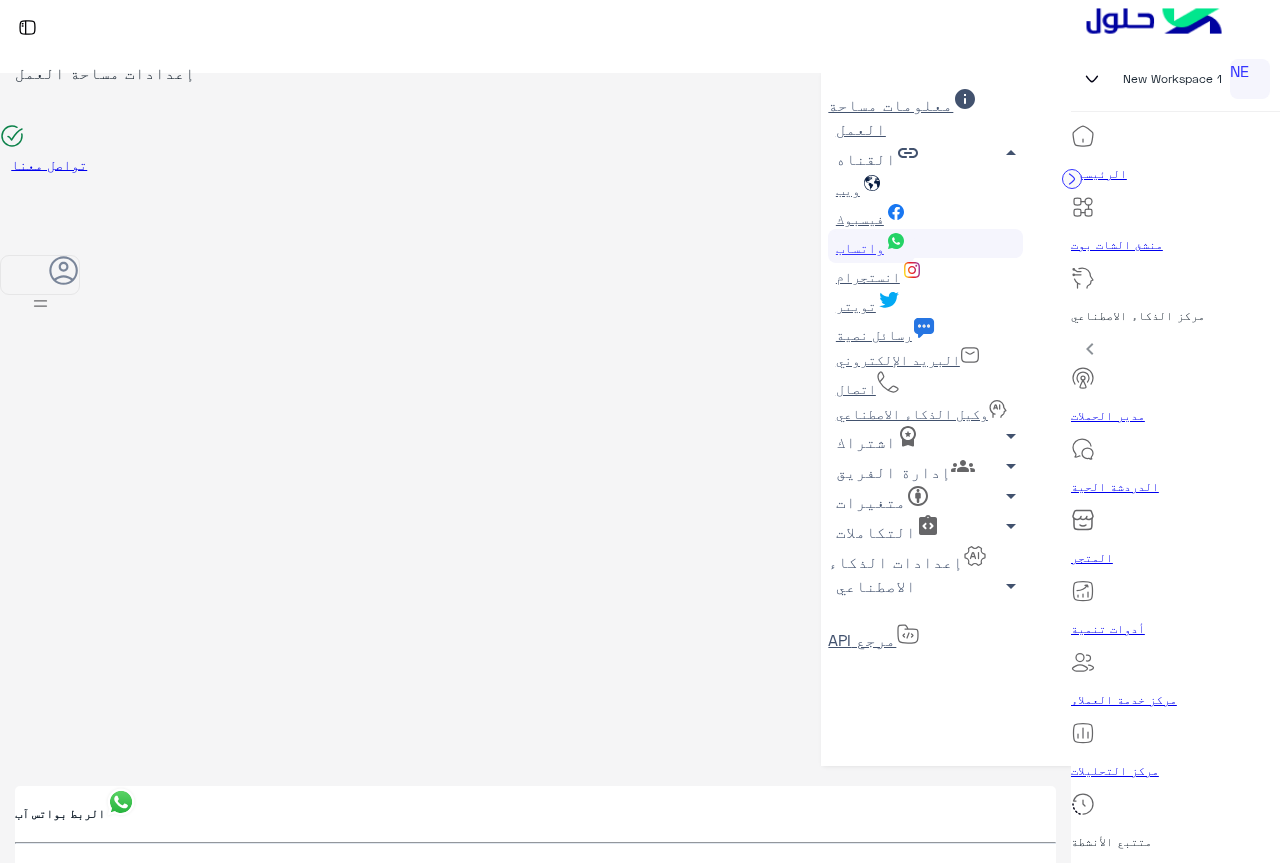click on "قم بتفقد الدلائل" at bounding box center (464, 1208) 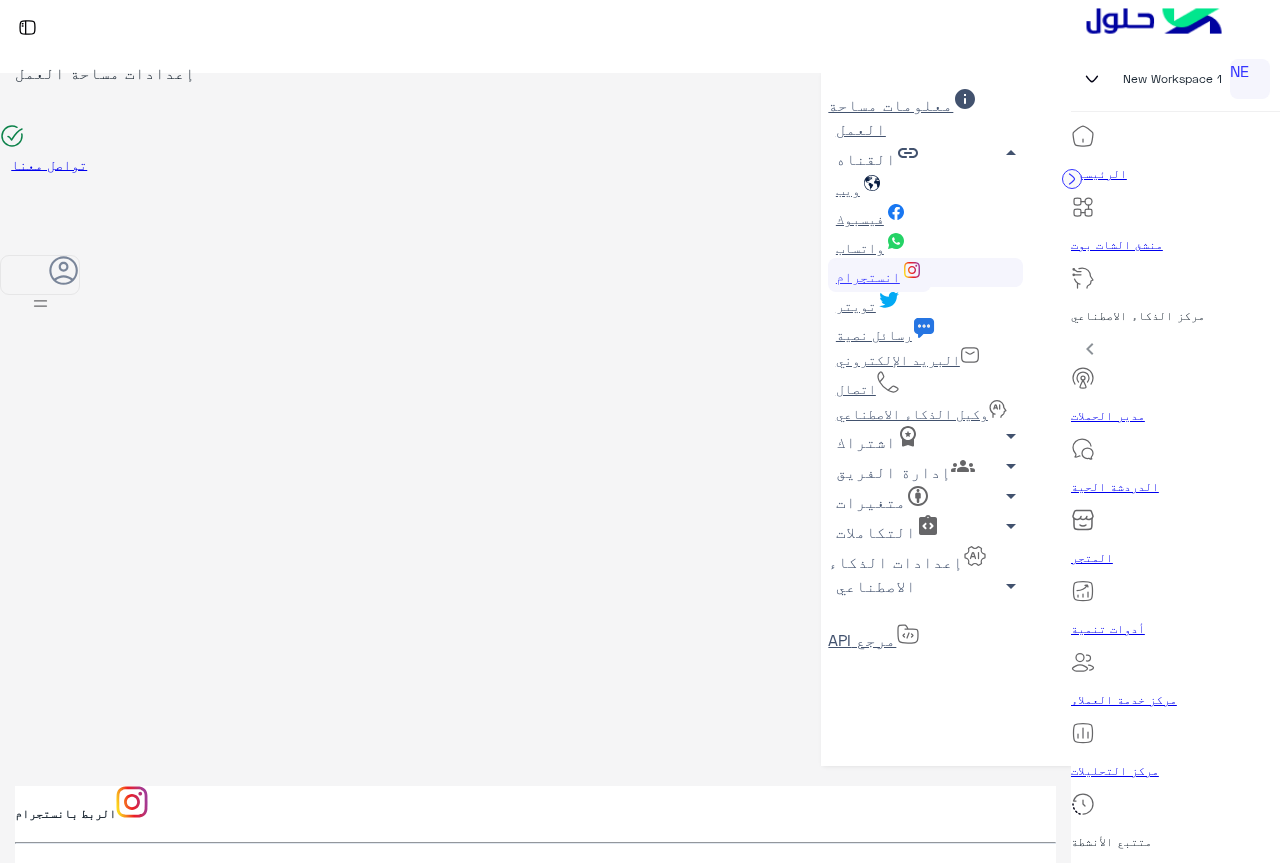 click on "اشتراك   arrow_drop_down" at bounding box center (906, 116) 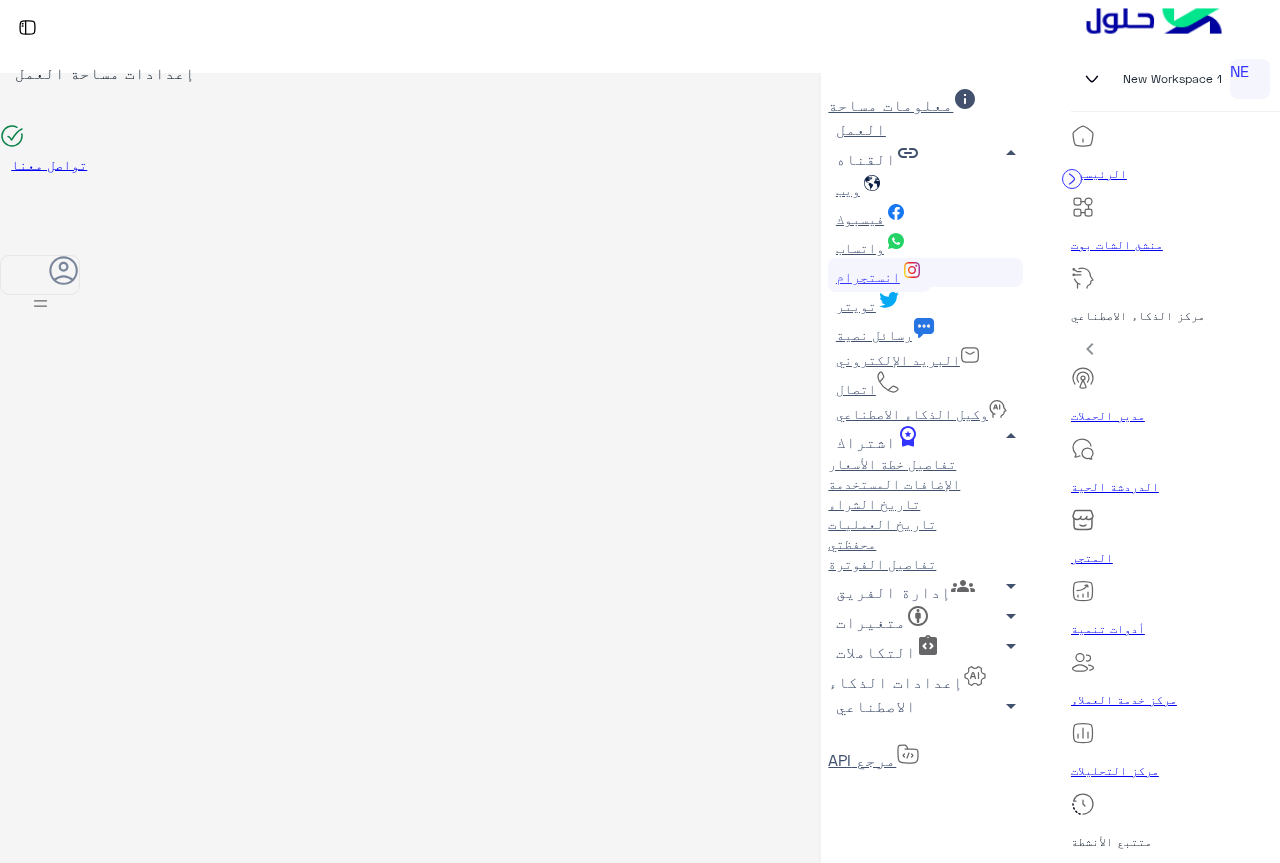 click on "رسائل نصية" at bounding box center (874, 334) 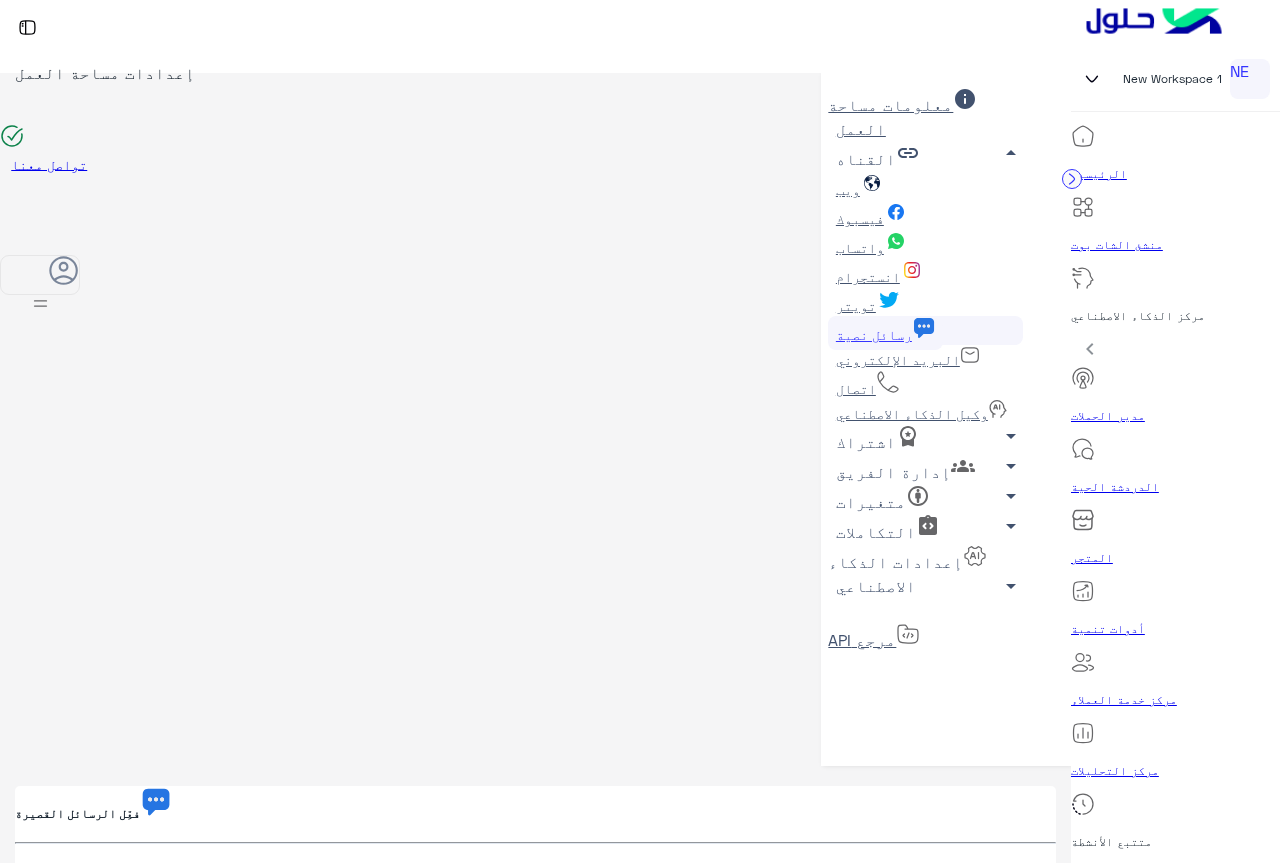 click on "add" at bounding box center [650, 1249] 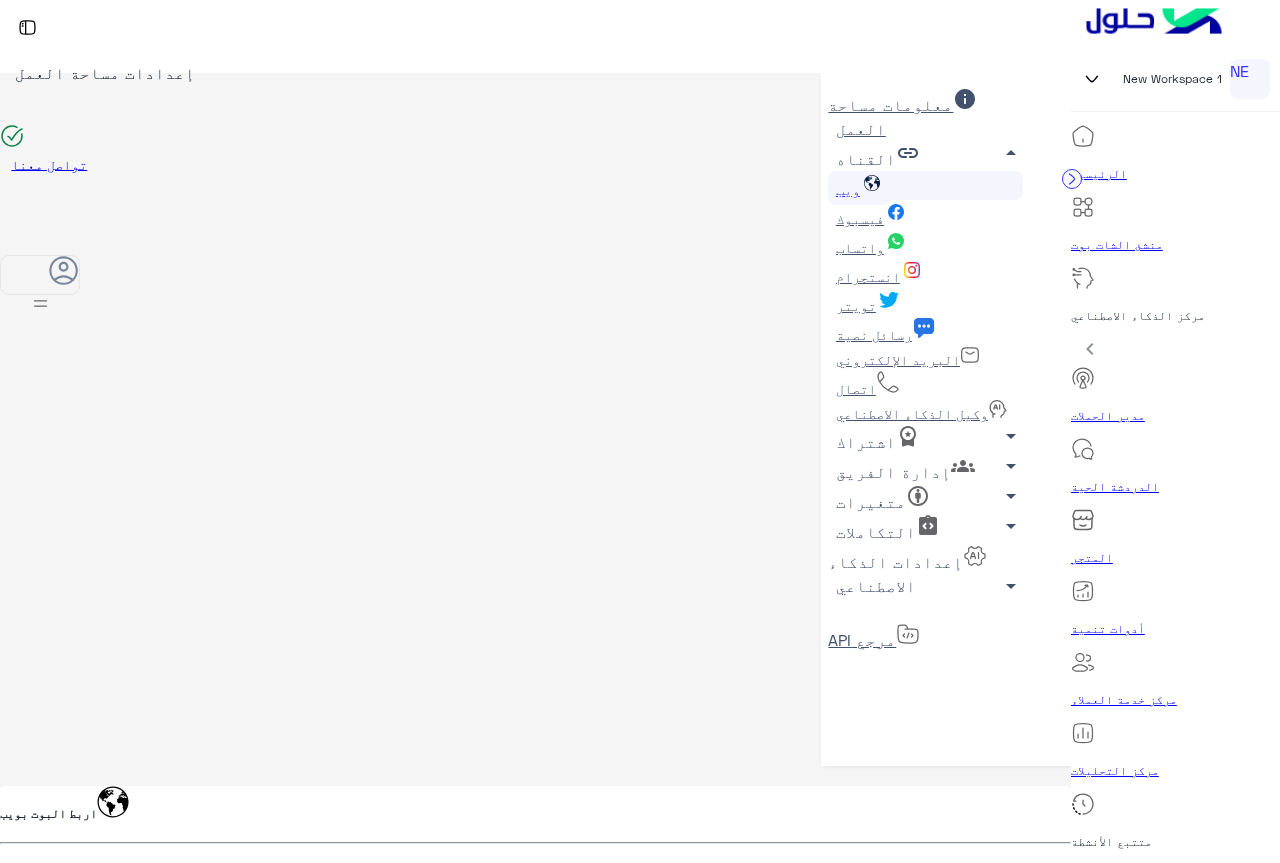 click on "واتساب" at bounding box center [860, 247] 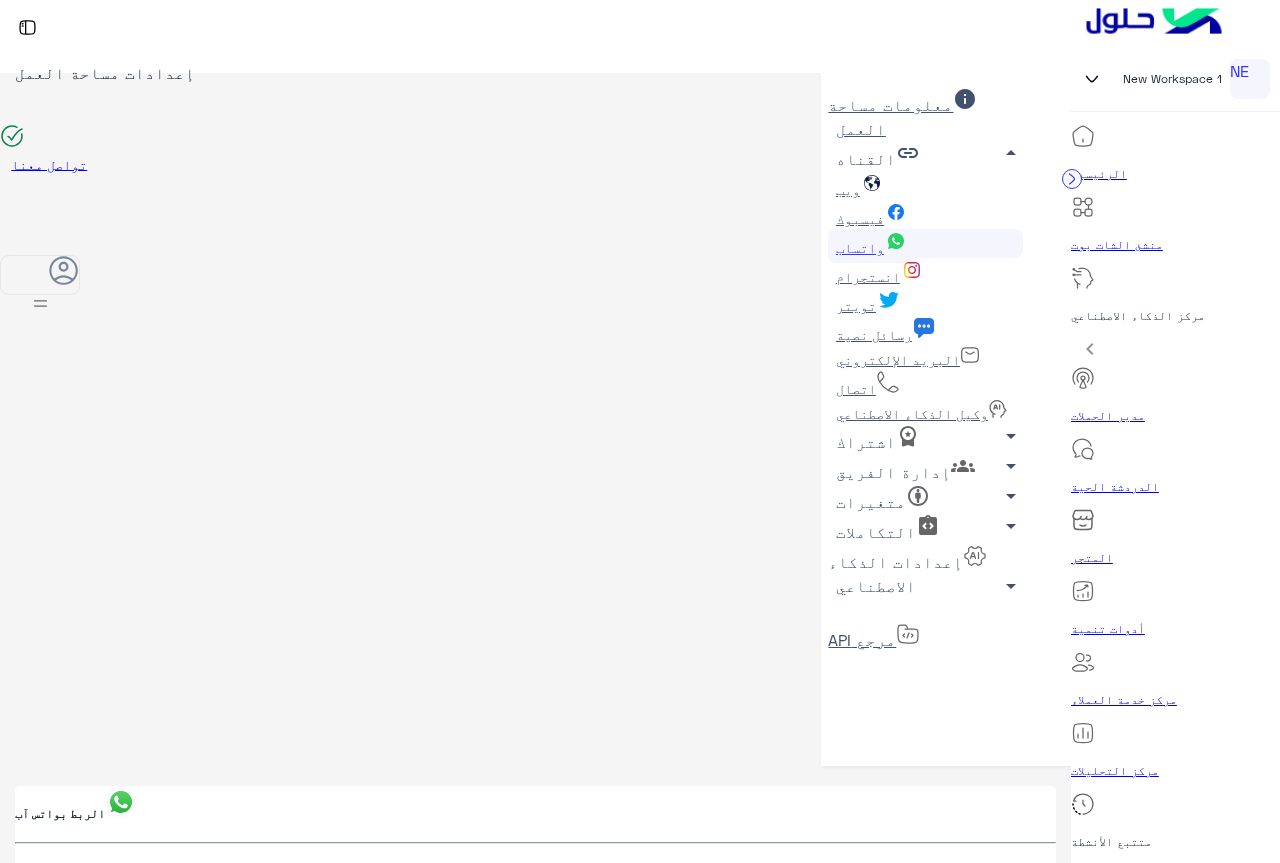 click on "مركز خدمة العملاء" at bounding box center [1175, 685] 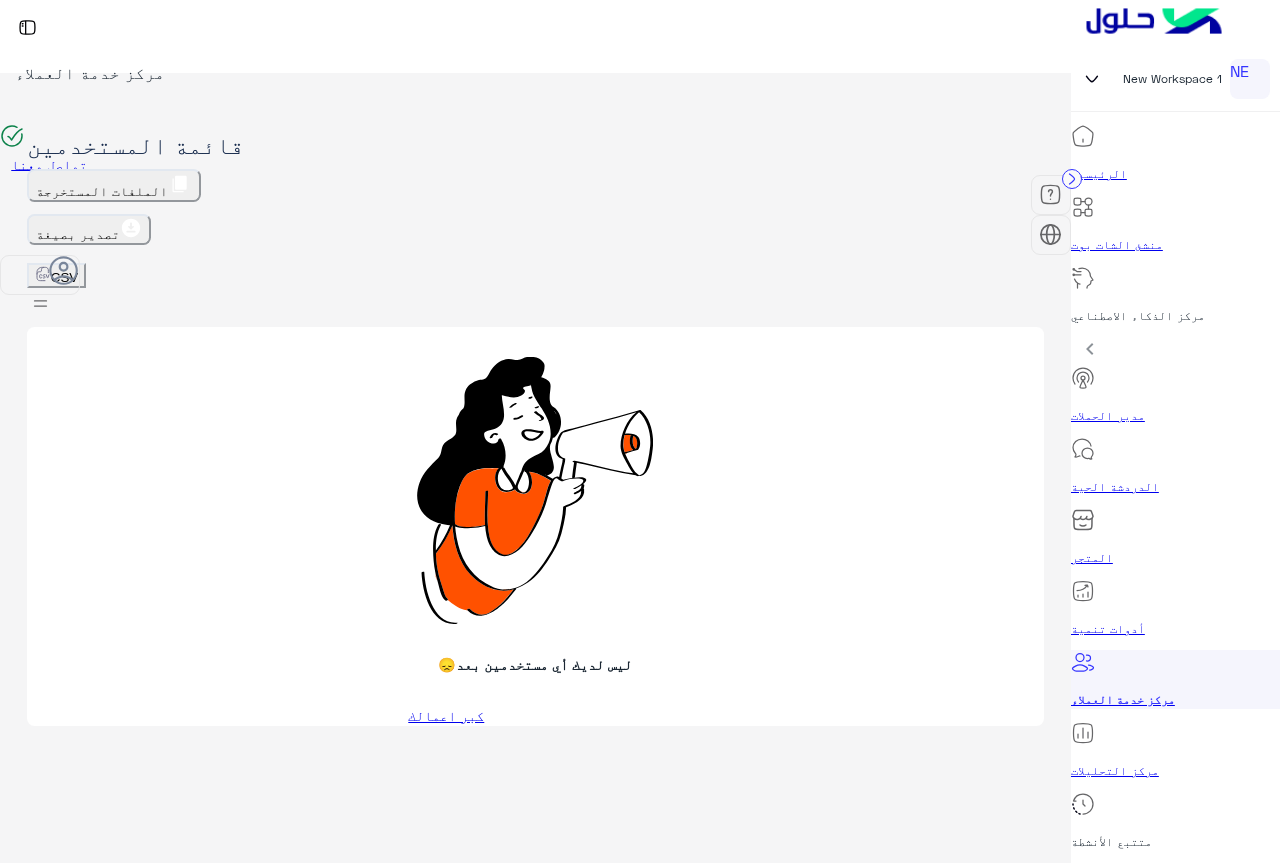 click on "الملفات المستخرجة" at bounding box center [114, 185] 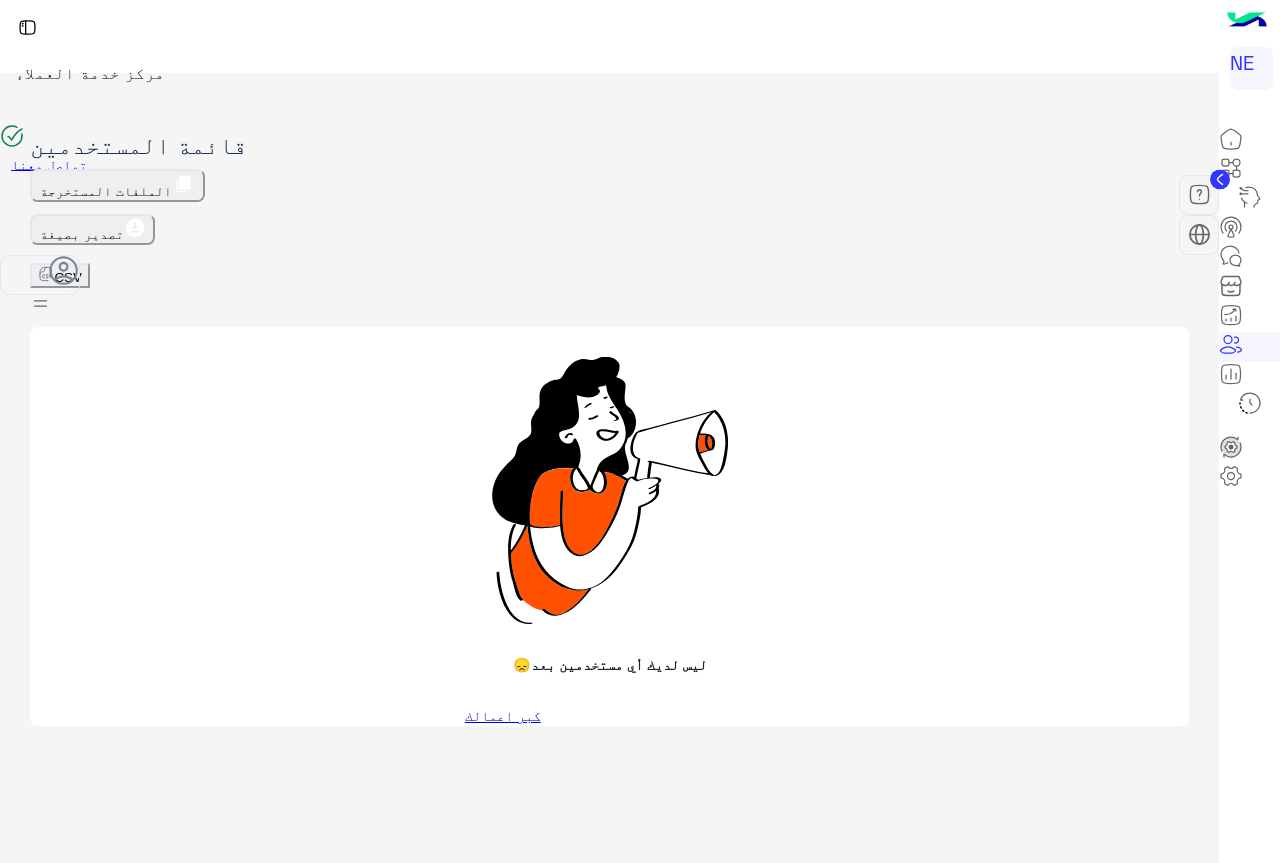 click at bounding box center (1231, 286) 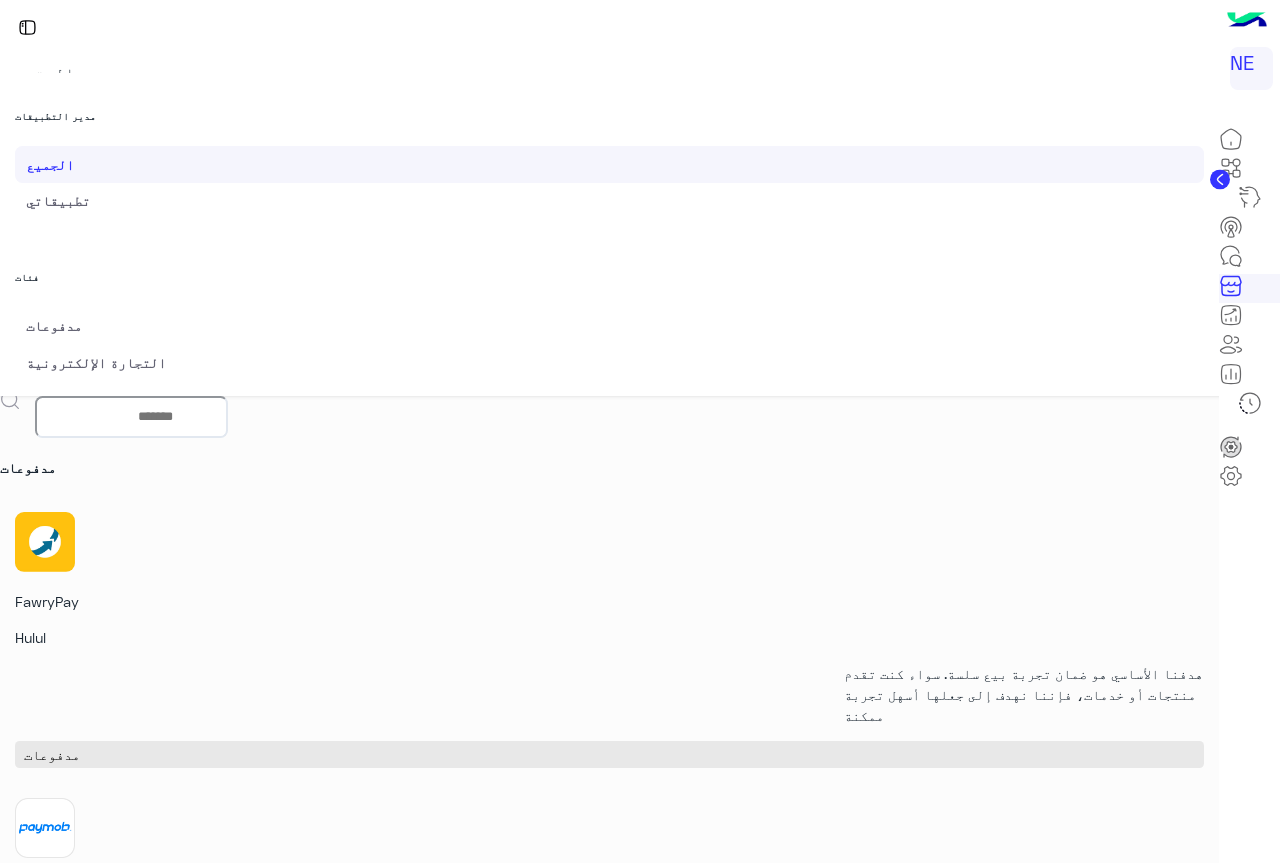 scroll, scrollTop: 76, scrollLeft: 0, axis: vertical 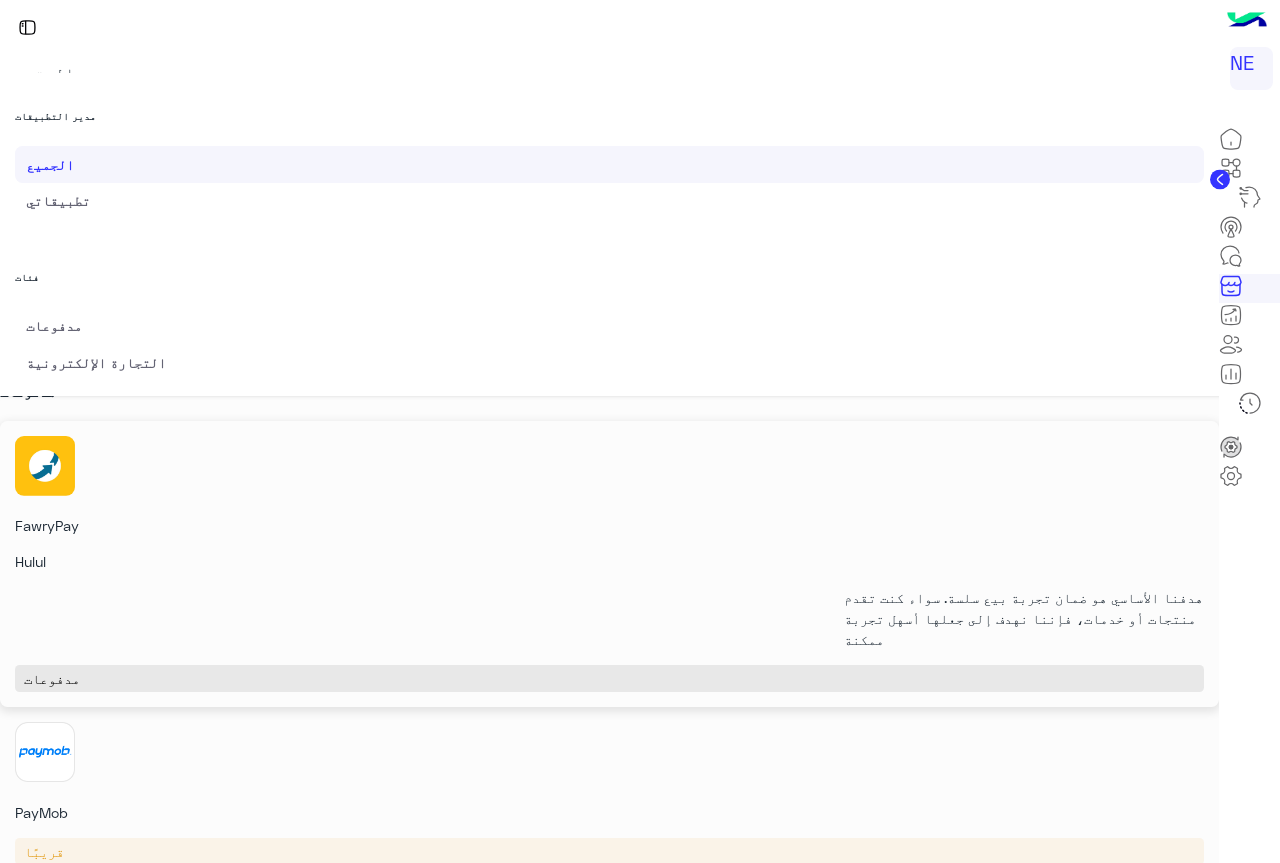 click on "هدفنا الأساسي هو ضمان تجربة بيع سلسة. سواء كنت تقدم منتجات أو خدمات، فإننا نهدف إلى جعلها أسهل تجربة ممكنة" at bounding box center (1024, 619) 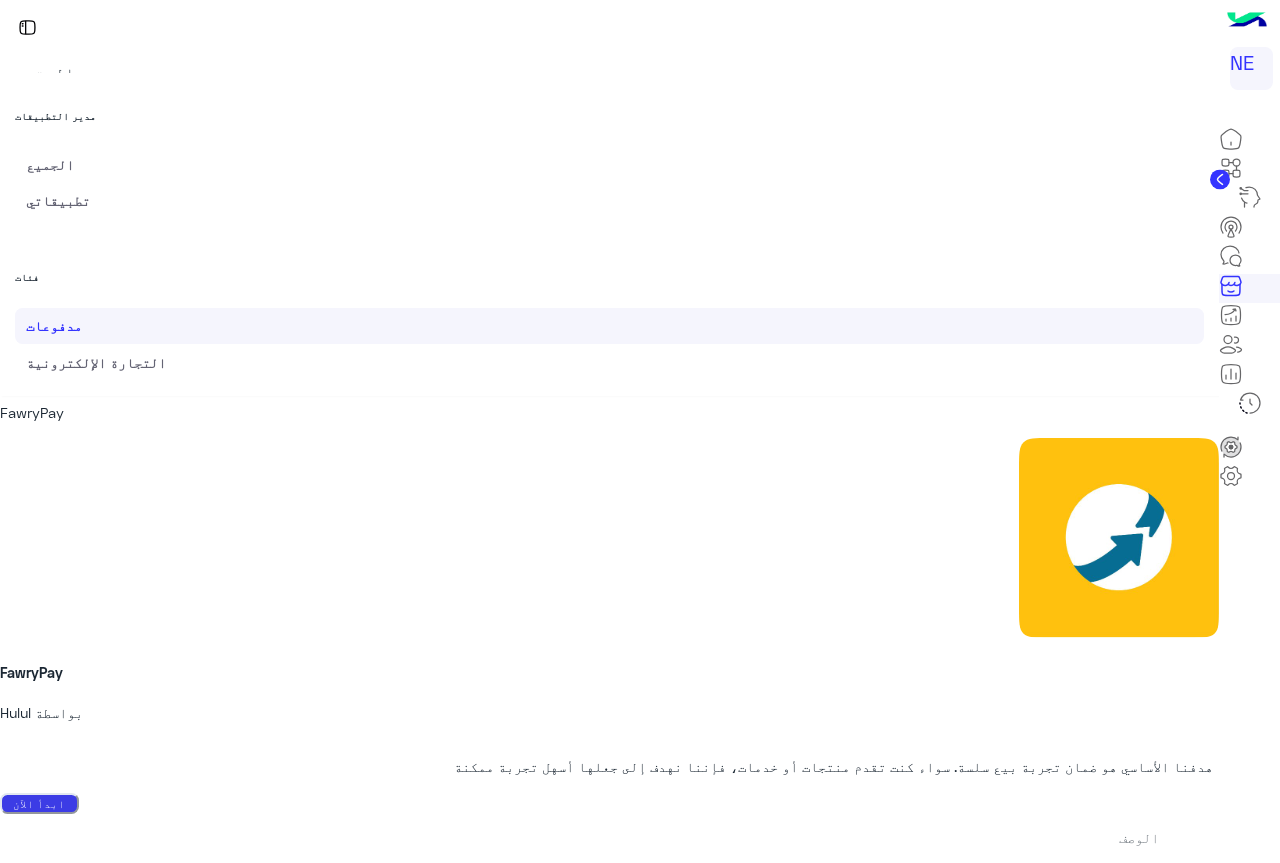click on "ابدأ الآن" at bounding box center (39, 804) 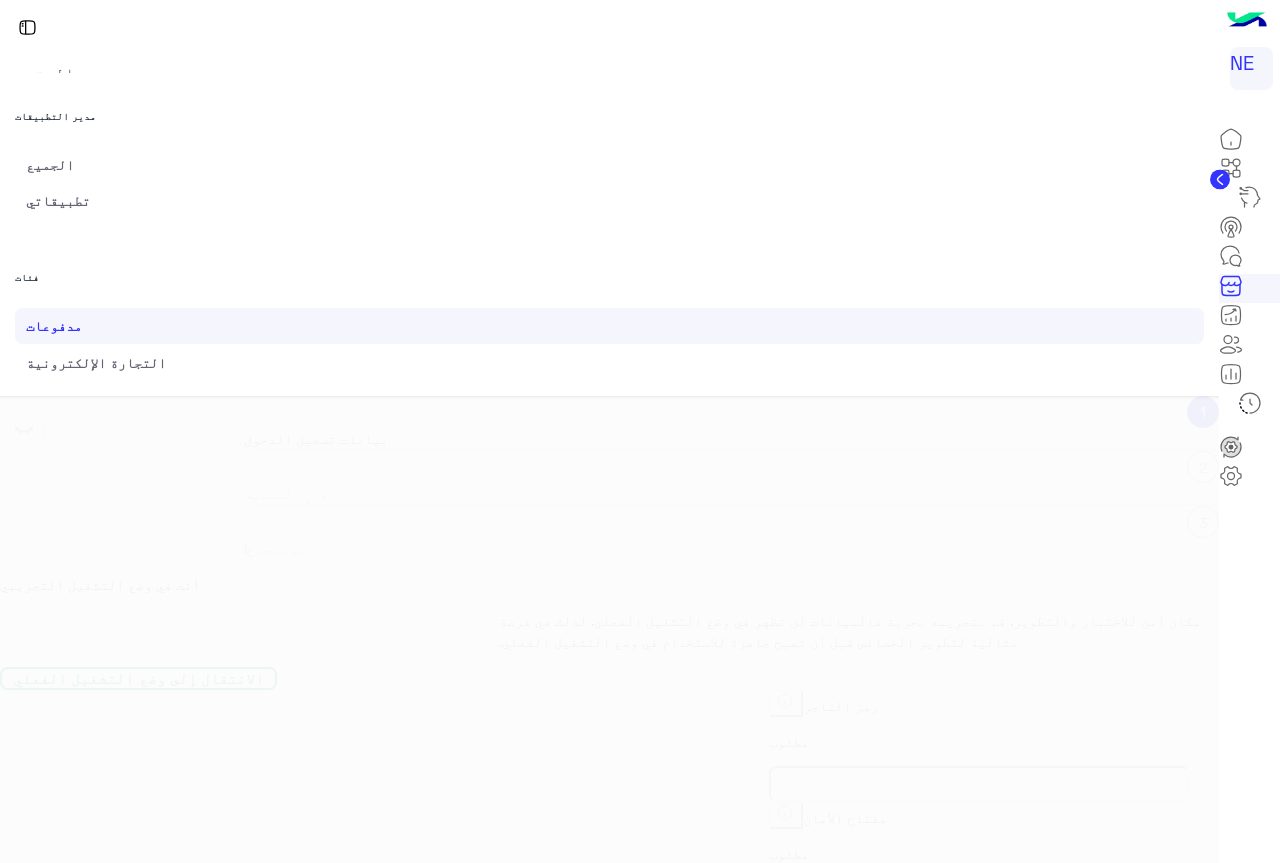 scroll, scrollTop: 0, scrollLeft: 0, axis: both 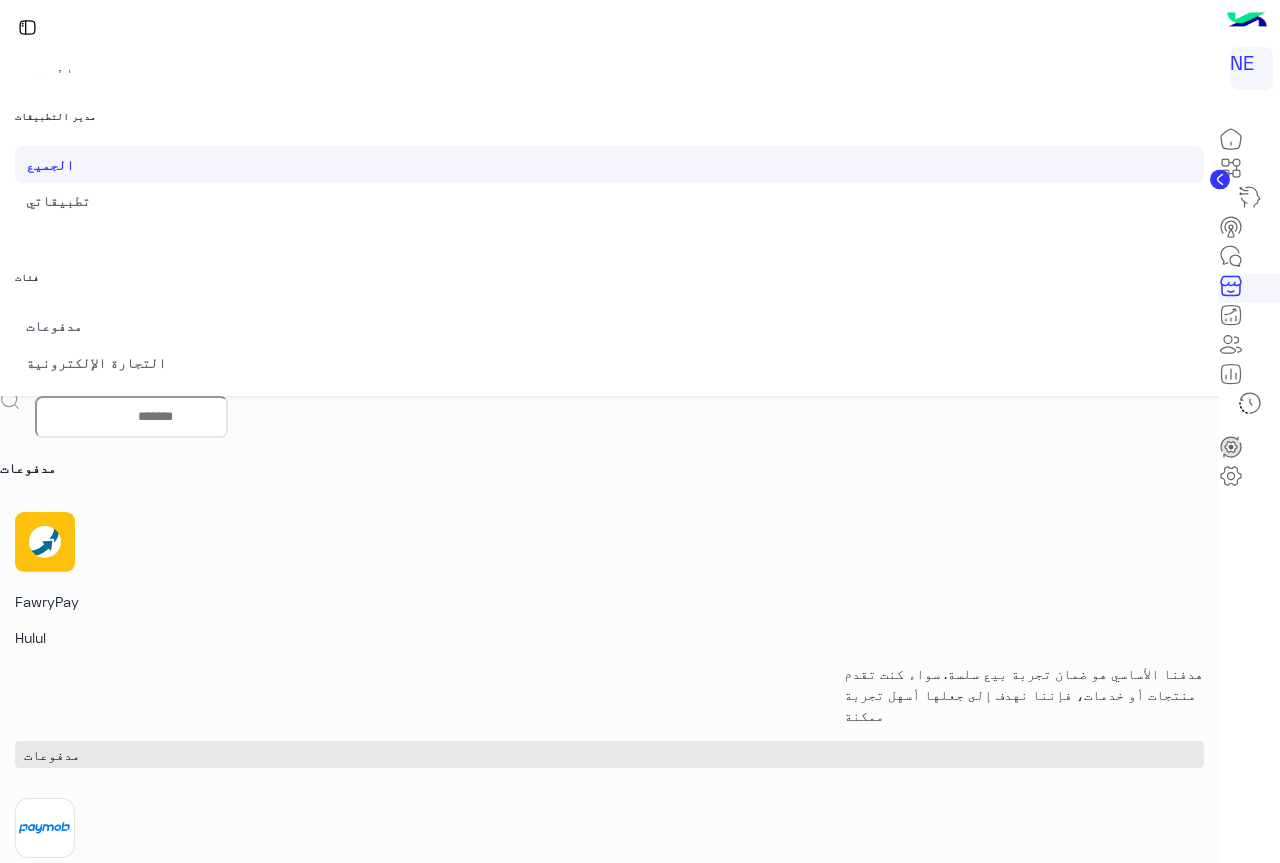 click on "تتكامل PayTabs بسلاسة مع Hulul لتبسيط عملية الدفع. فهي تتيح للشركات استلام المدفوعات عبر الإنترنت باستخدام طرق متنوعة بشكل آمن." at bounding box center [1024, 1295] 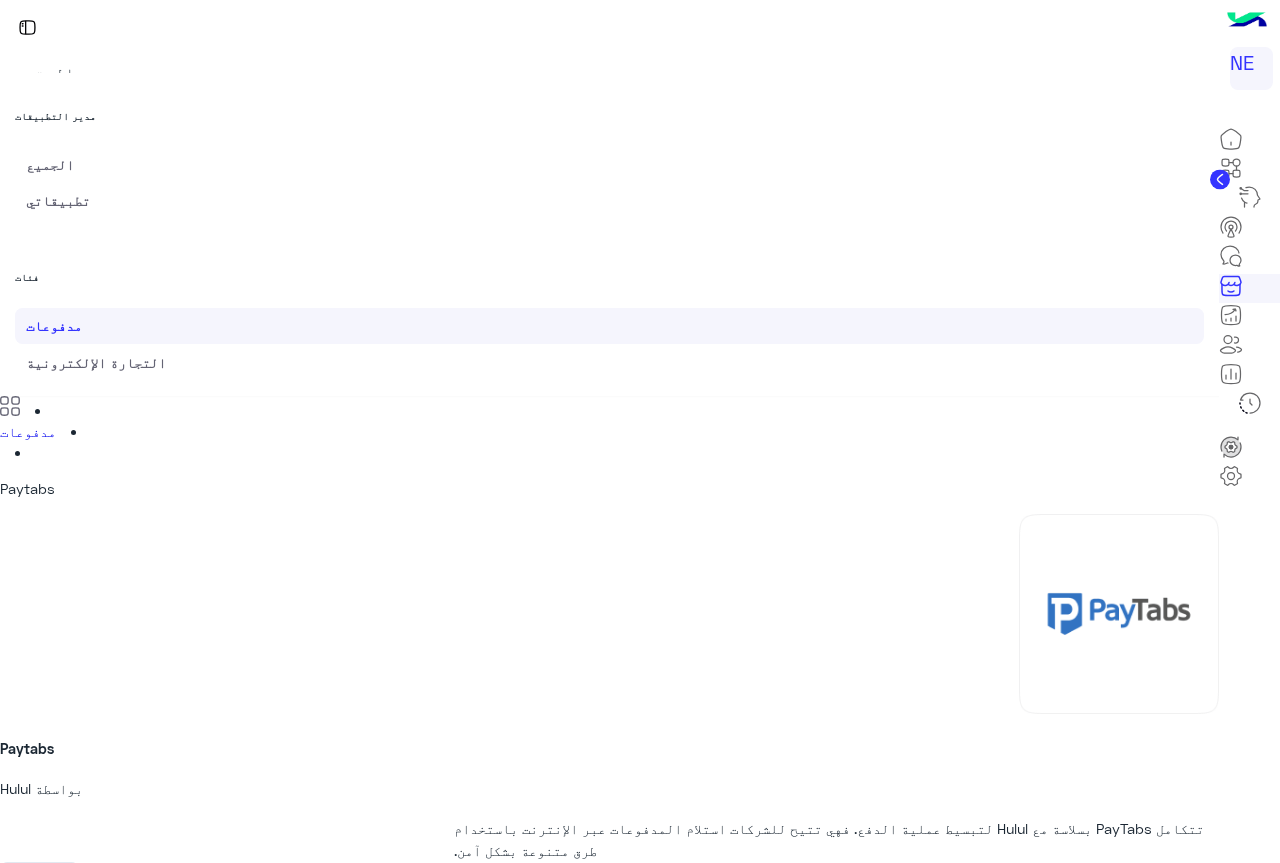drag, startPoint x: 703, startPoint y: 349, endPoint x: 706, endPoint y: 486, distance: 137.03284 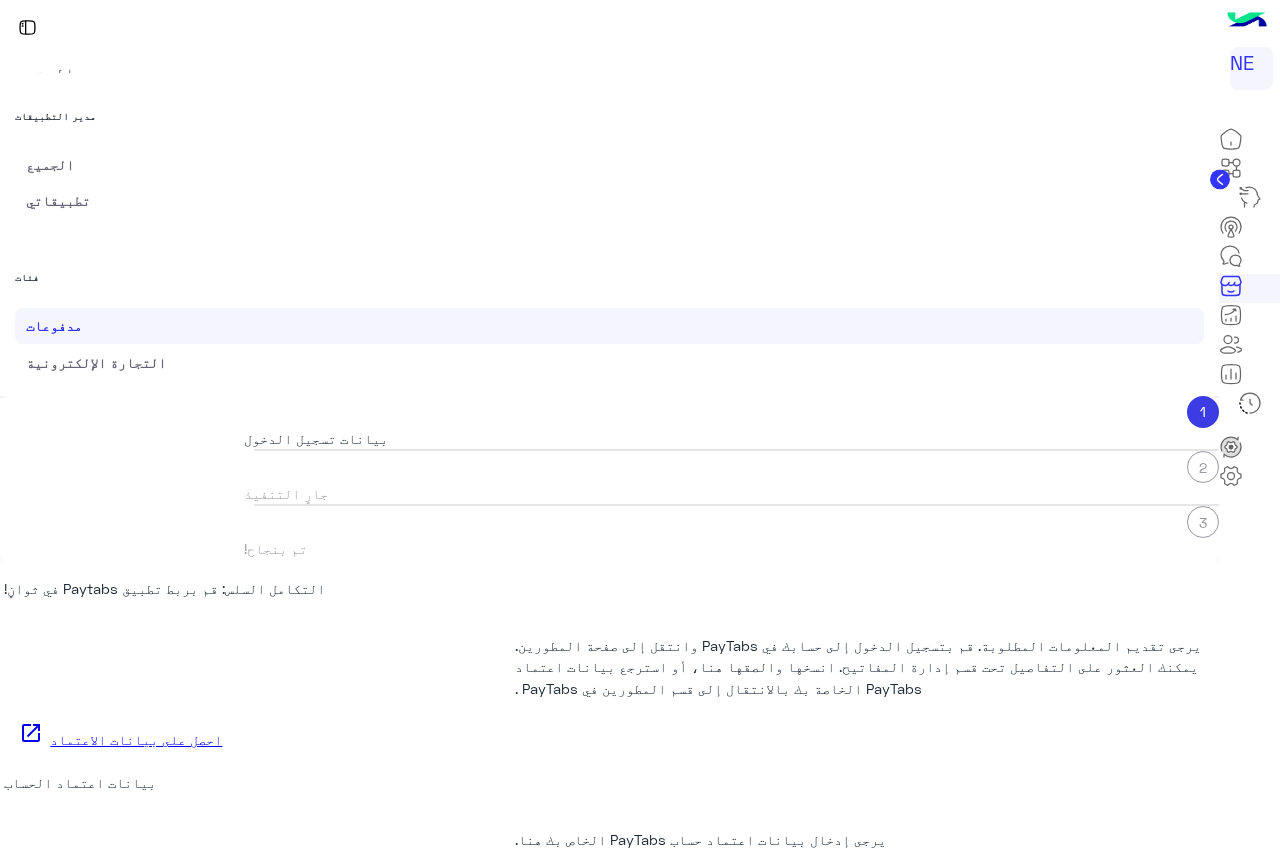 click on "التكامل السلس: قم بربط تطبيق Paytabs في ثوانٍ!   يرجى تقديم المعلومات المطلوبة. قم بتسجيل الدخول إلى حسابك في Paytabs وانتقل إلى صفحة المطورين. يمكنك العثور على التفاصيل تحت قسم إدارة المفاتيح. انسخها والصقها هنا، أو استرجع بيانات اعتماد PayTabs الخاصة بك بالانتقال إلى قسم المطورين في PayTabs .  احصل على بيانات الاعتماد open_in_new" at bounding box center [609, 657] 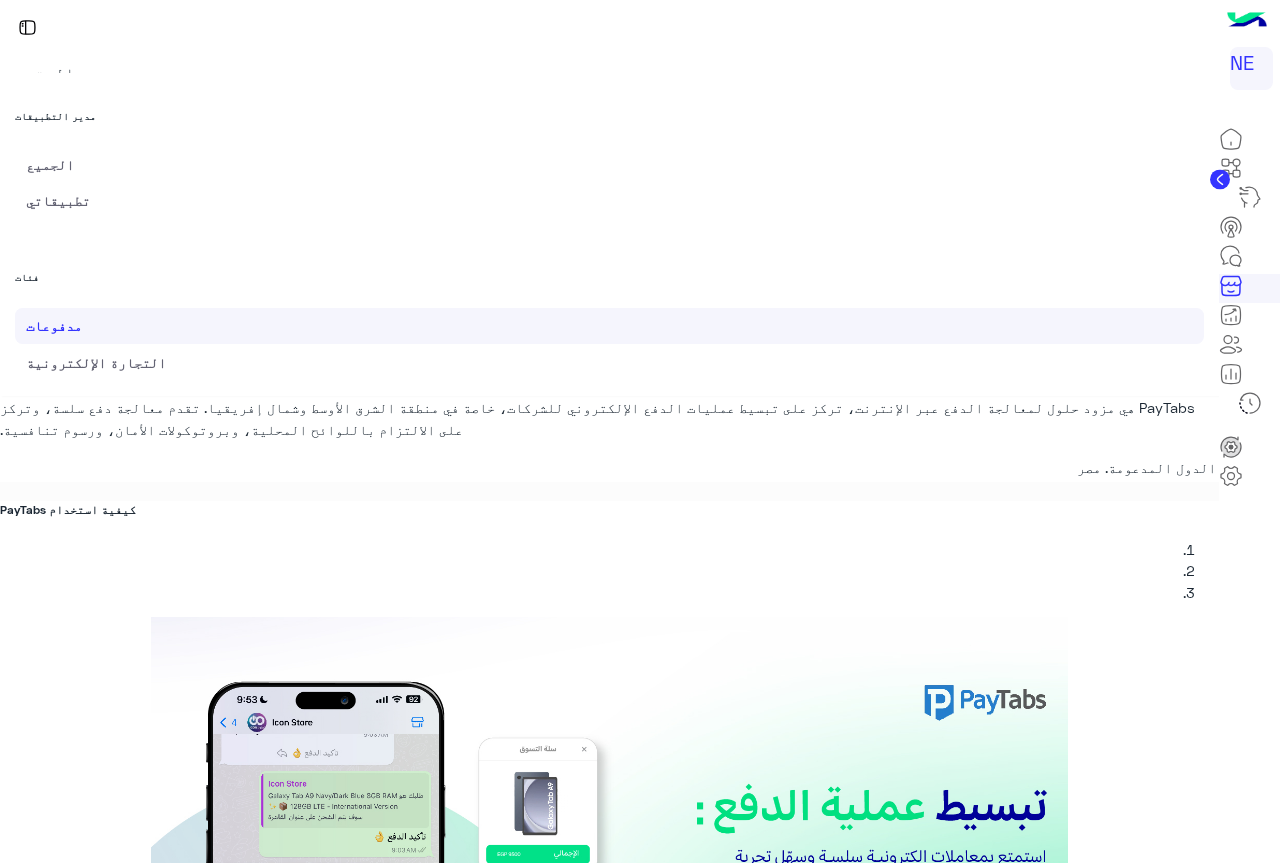 scroll, scrollTop: 590, scrollLeft: 0, axis: vertical 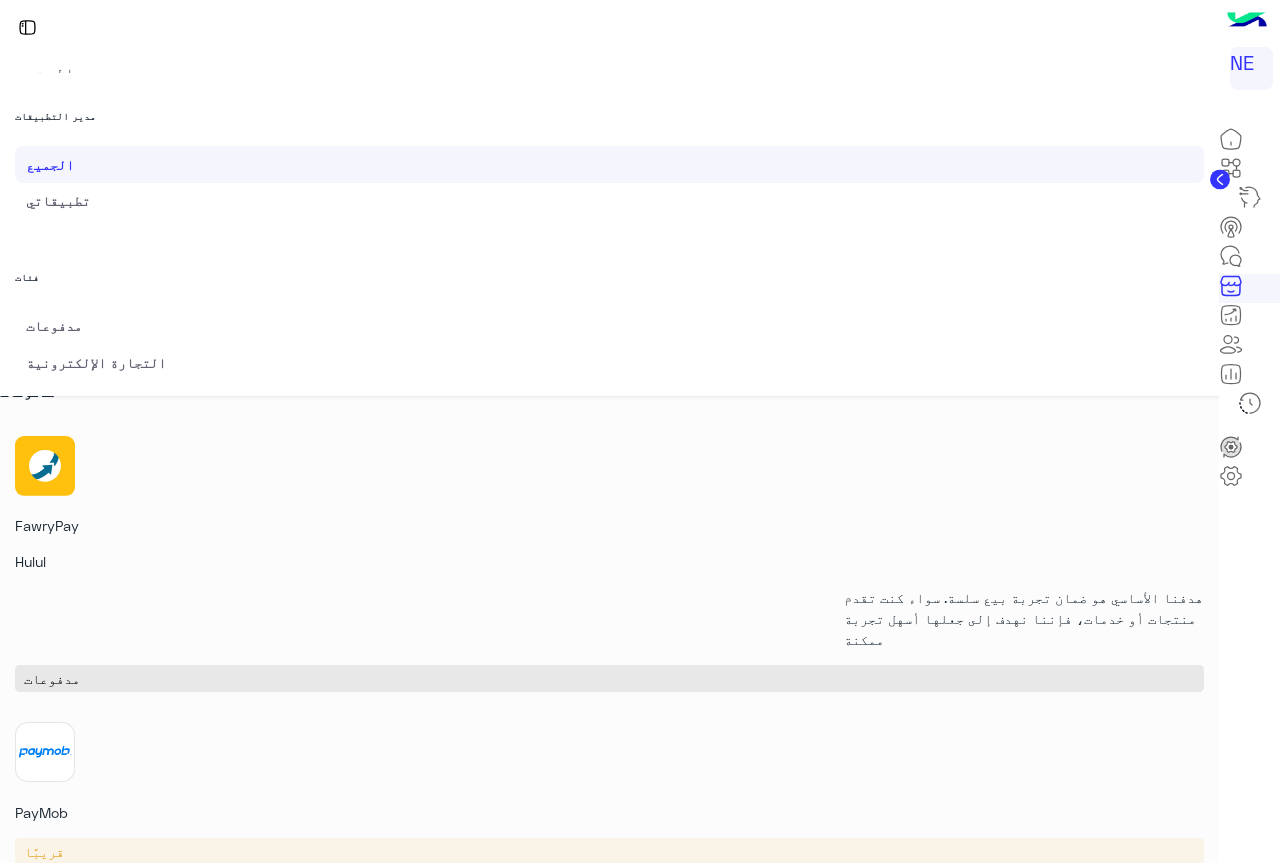 click at bounding box center (45, 1398) 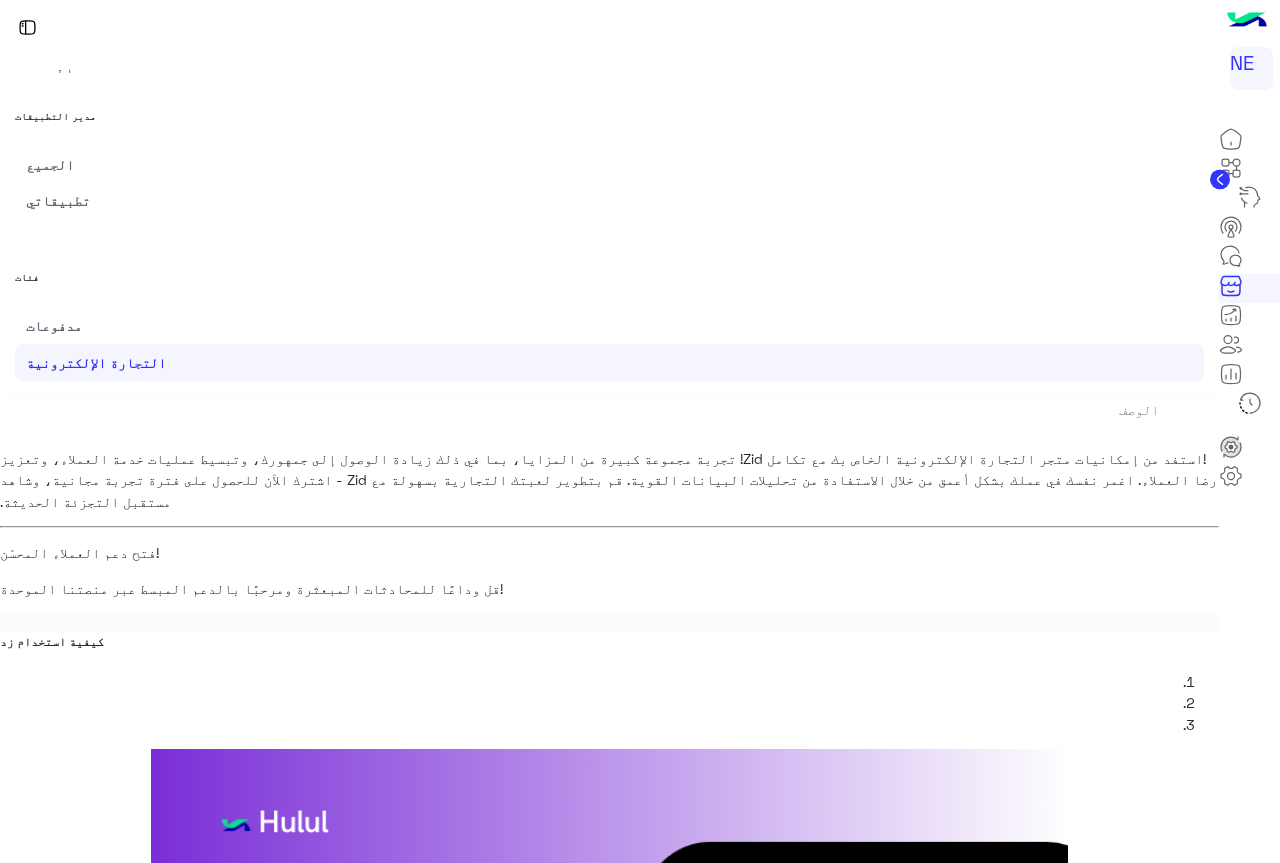 scroll, scrollTop: 672, scrollLeft: 0, axis: vertical 